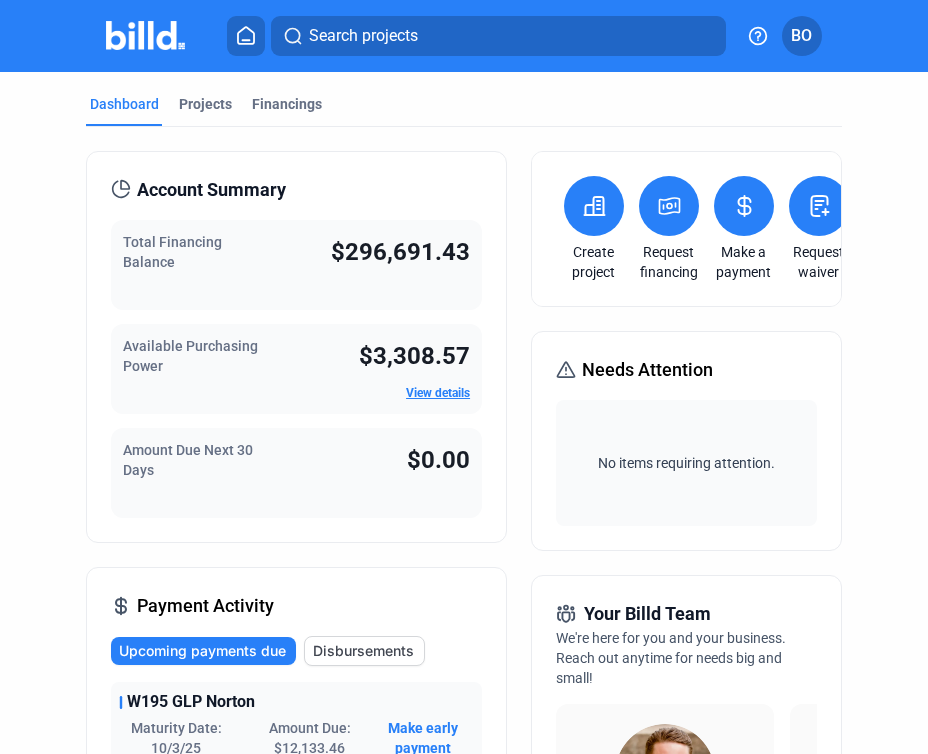 scroll, scrollTop: 0, scrollLeft: 0, axis: both 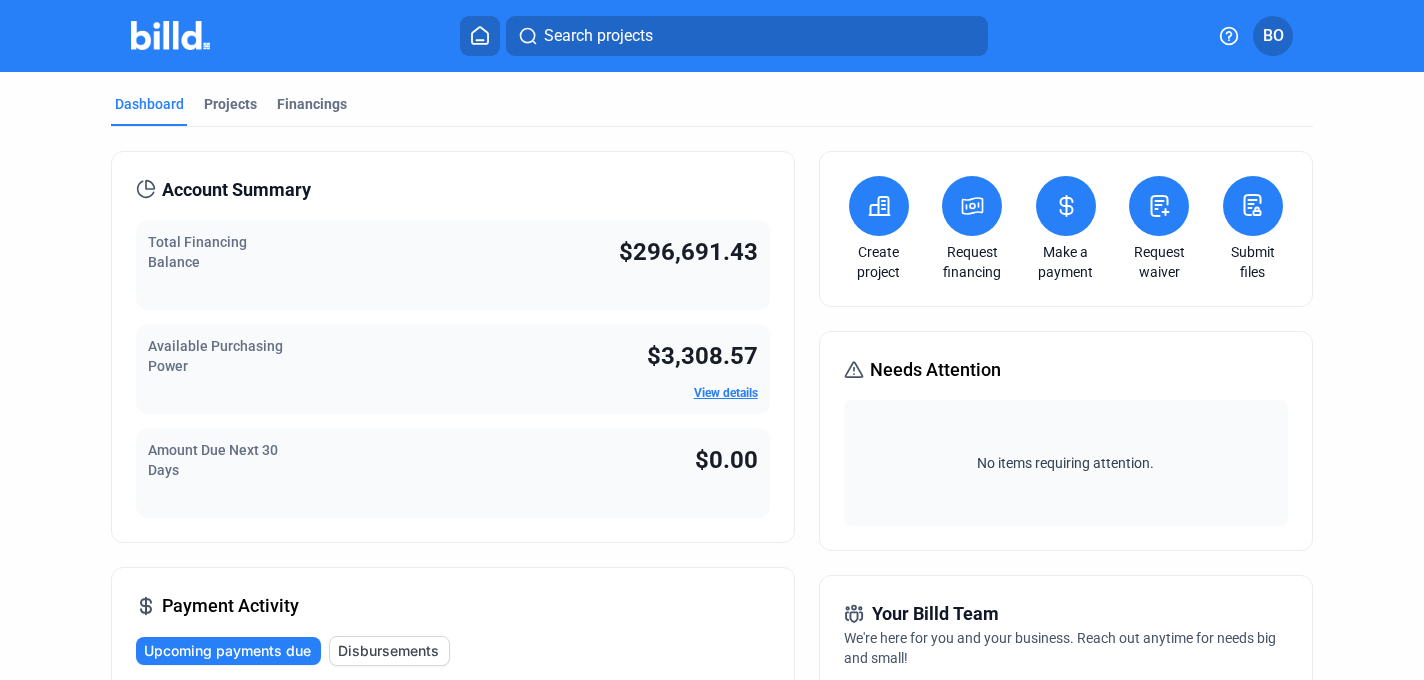 click 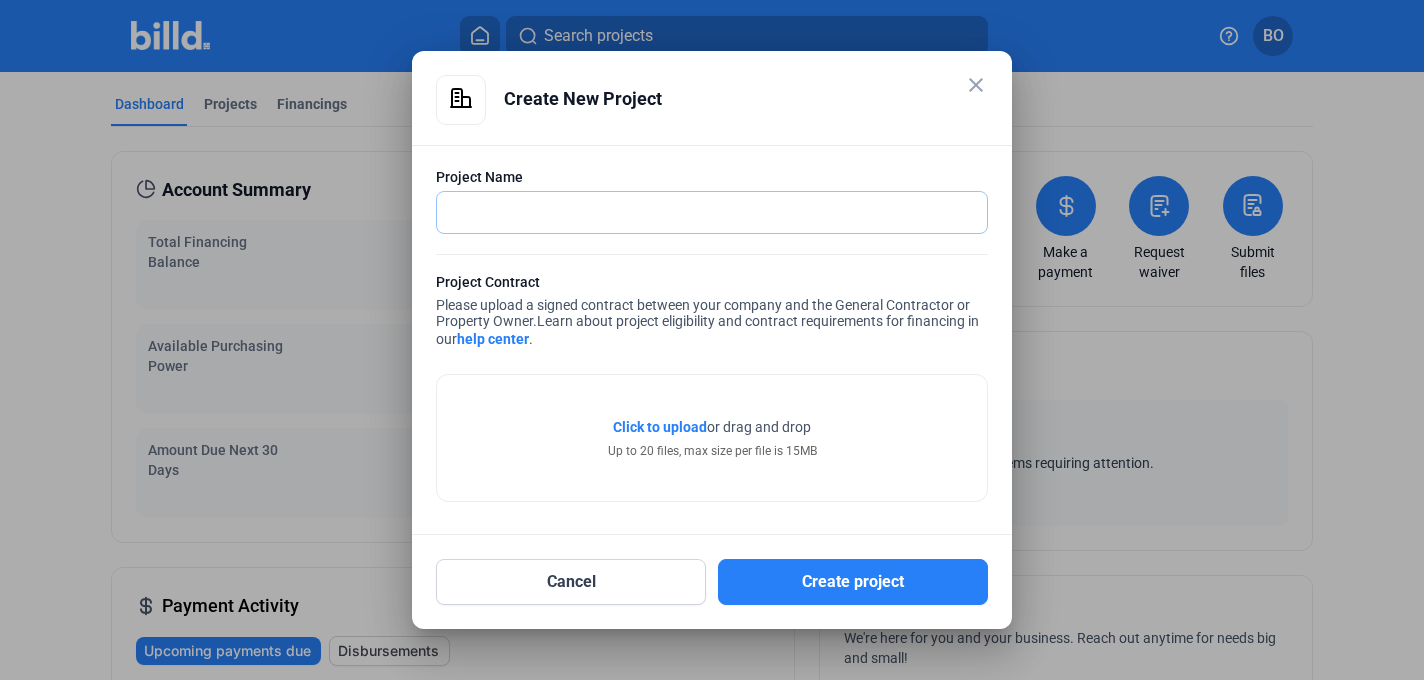 click at bounding box center (701, 212) 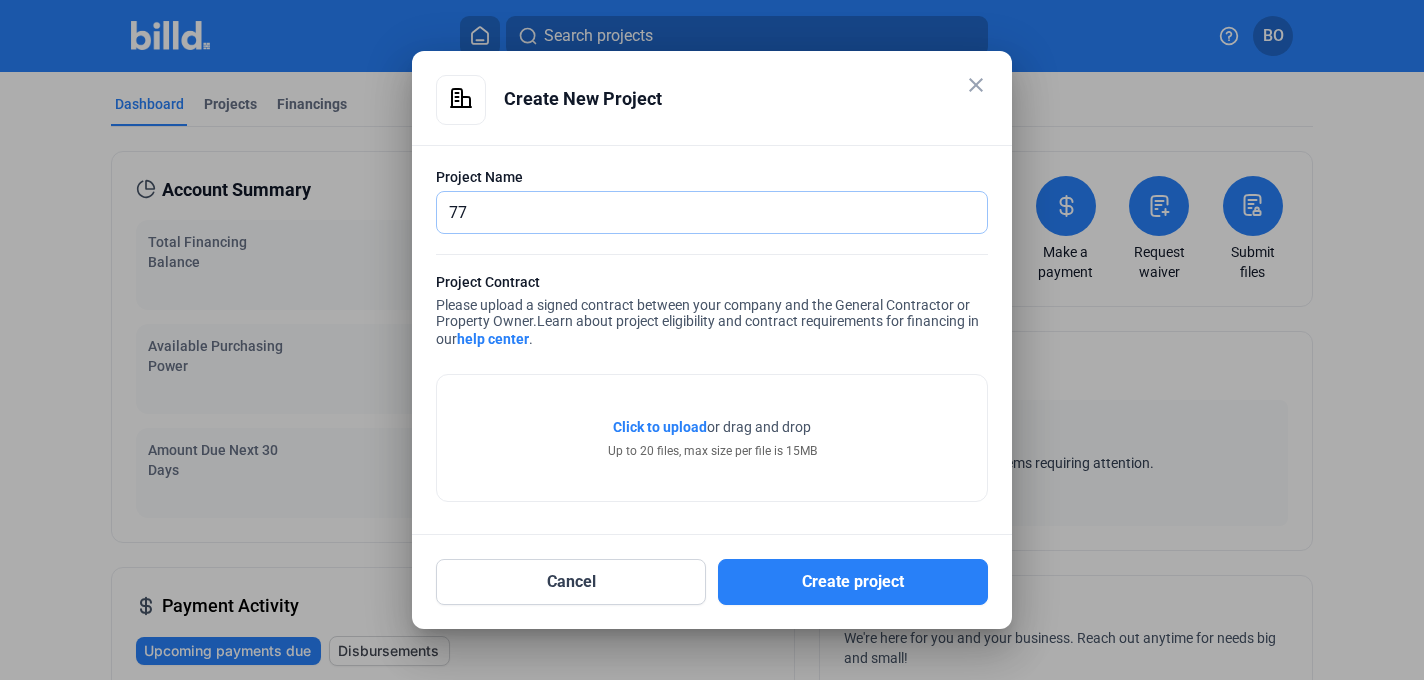 drag, startPoint x: 548, startPoint y: 212, endPoint x: 418, endPoint y: 218, distance: 130.13838 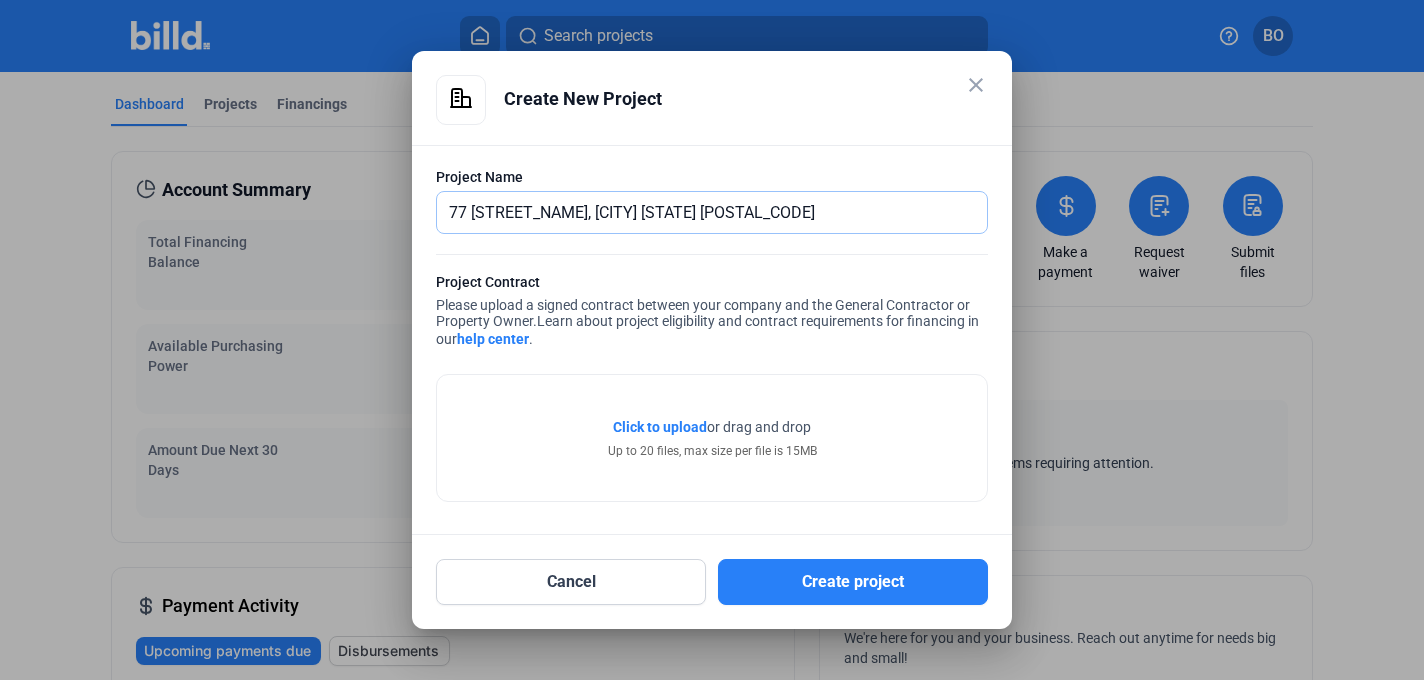 type on "[NUMBER] [STREET], [CITY] [STATE] [POSTAL_CODE]" 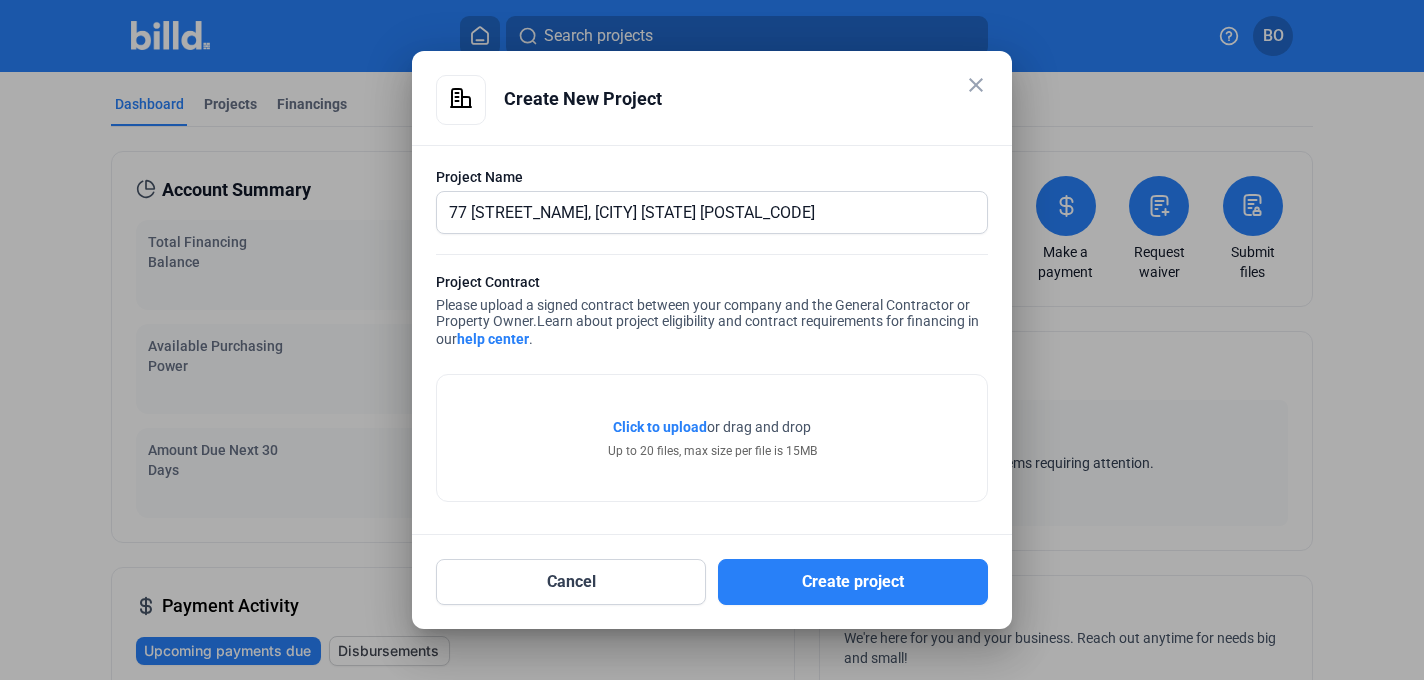 click on "Click to upload" 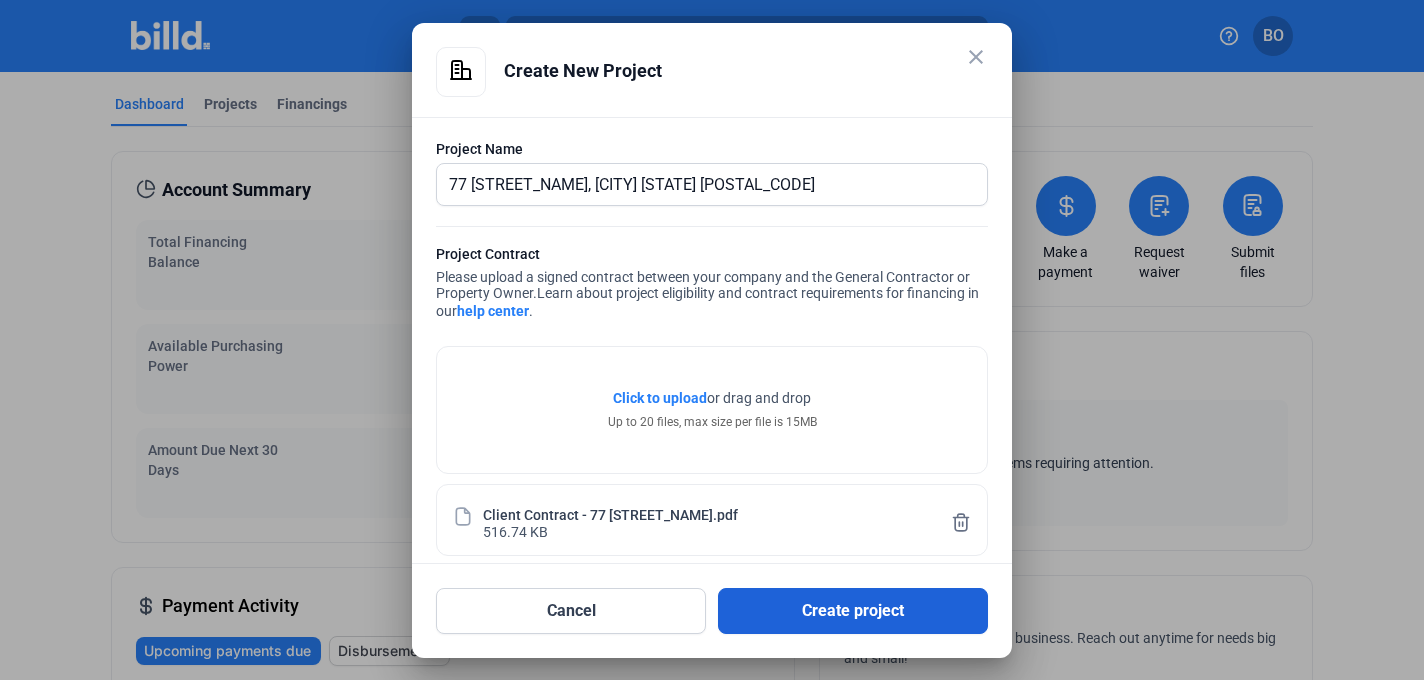 click on "Create project" at bounding box center (853, 611) 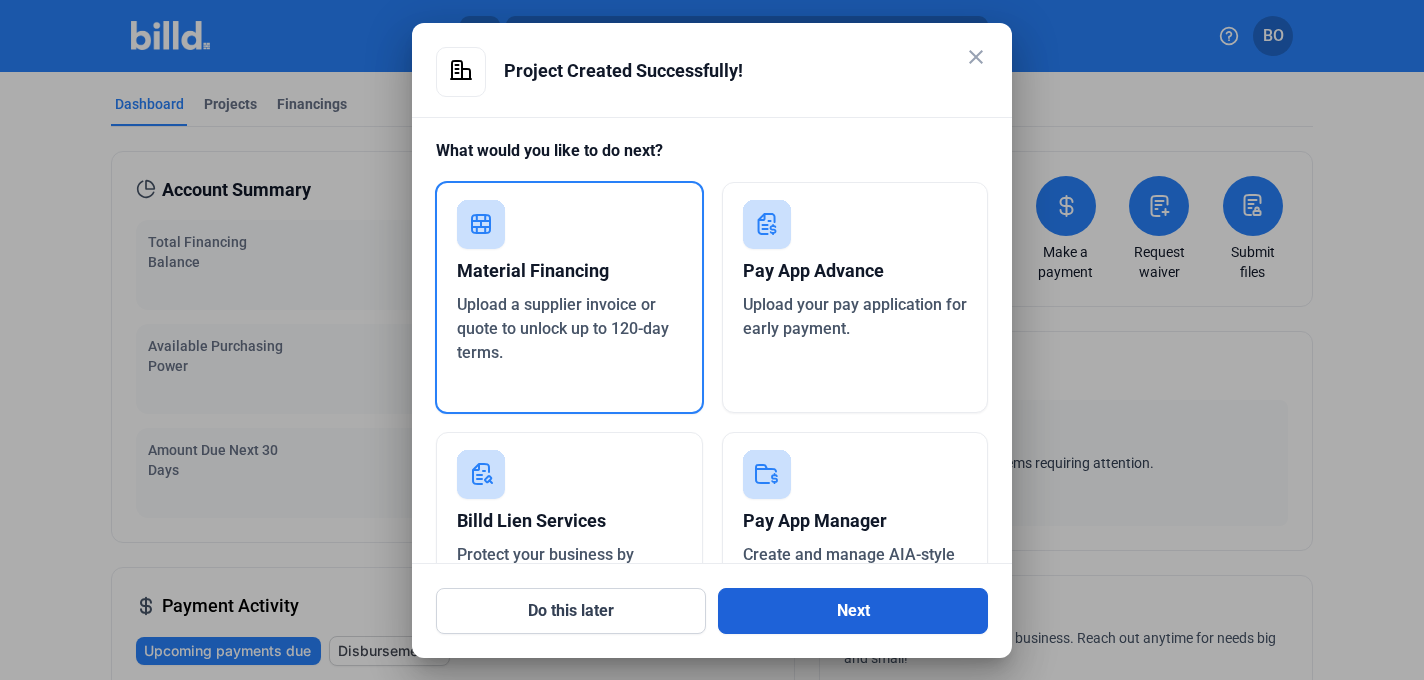 click on "Next" at bounding box center (853, 611) 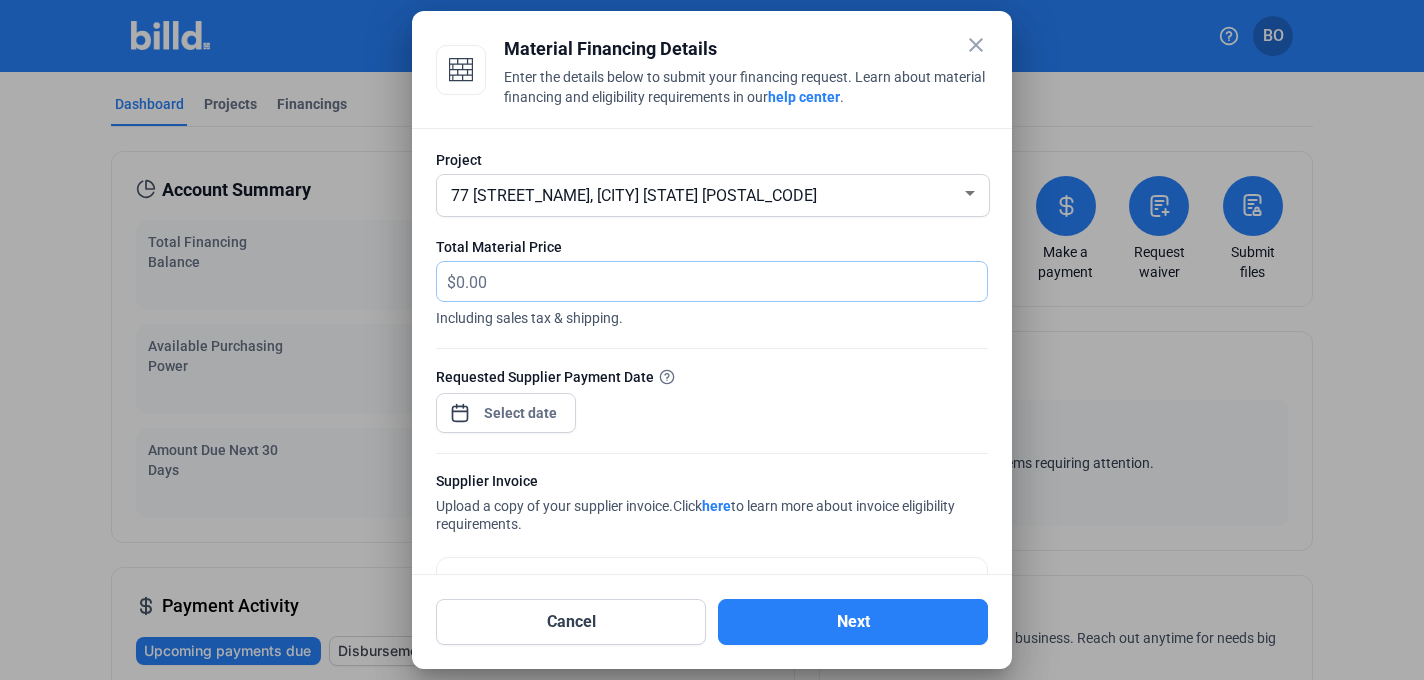 click at bounding box center [721, 281] 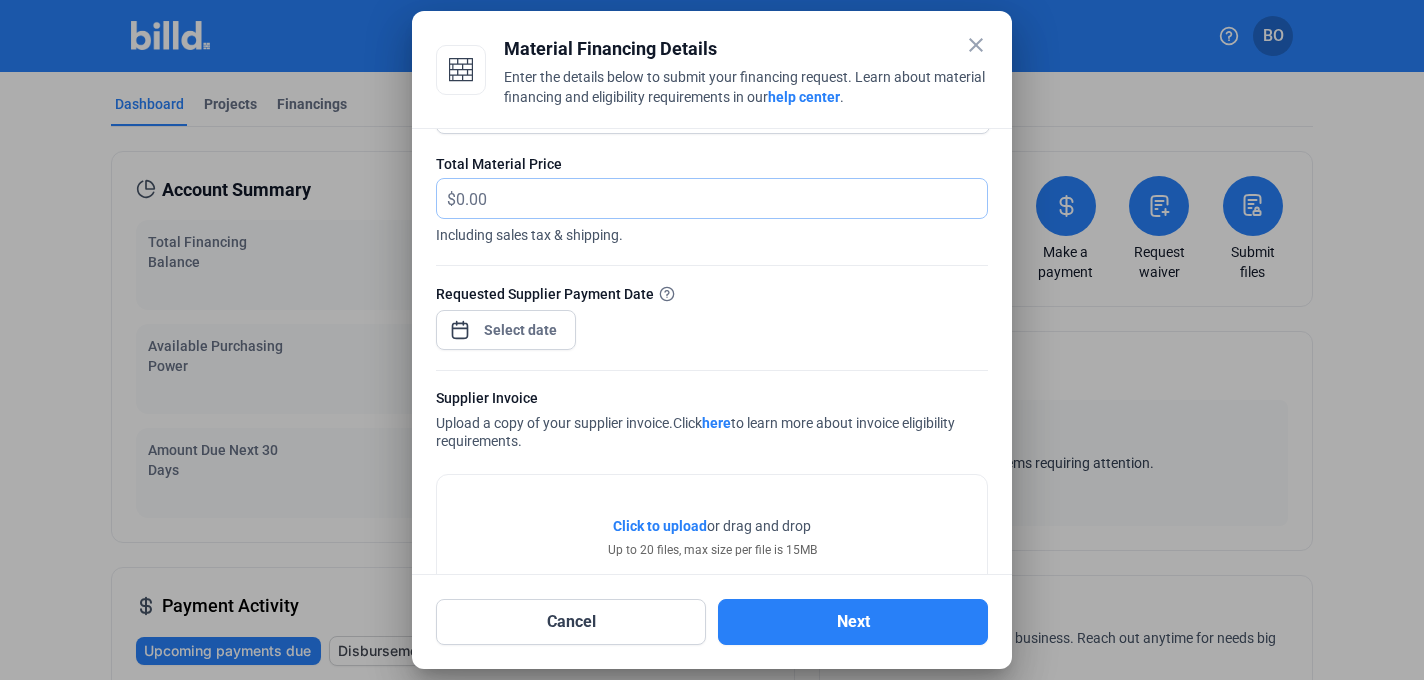 scroll, scrollTop: 84, scrollLeft: 0, axis: vertical 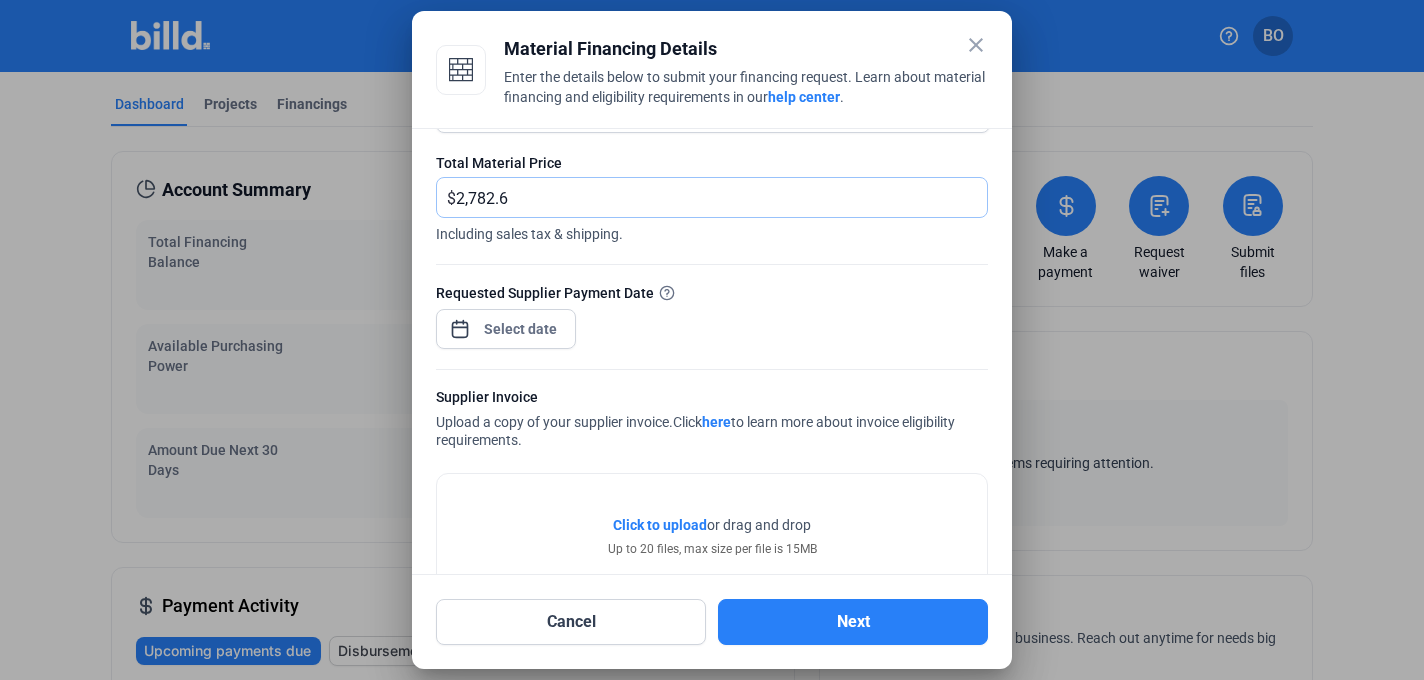 type on "2,782.6" 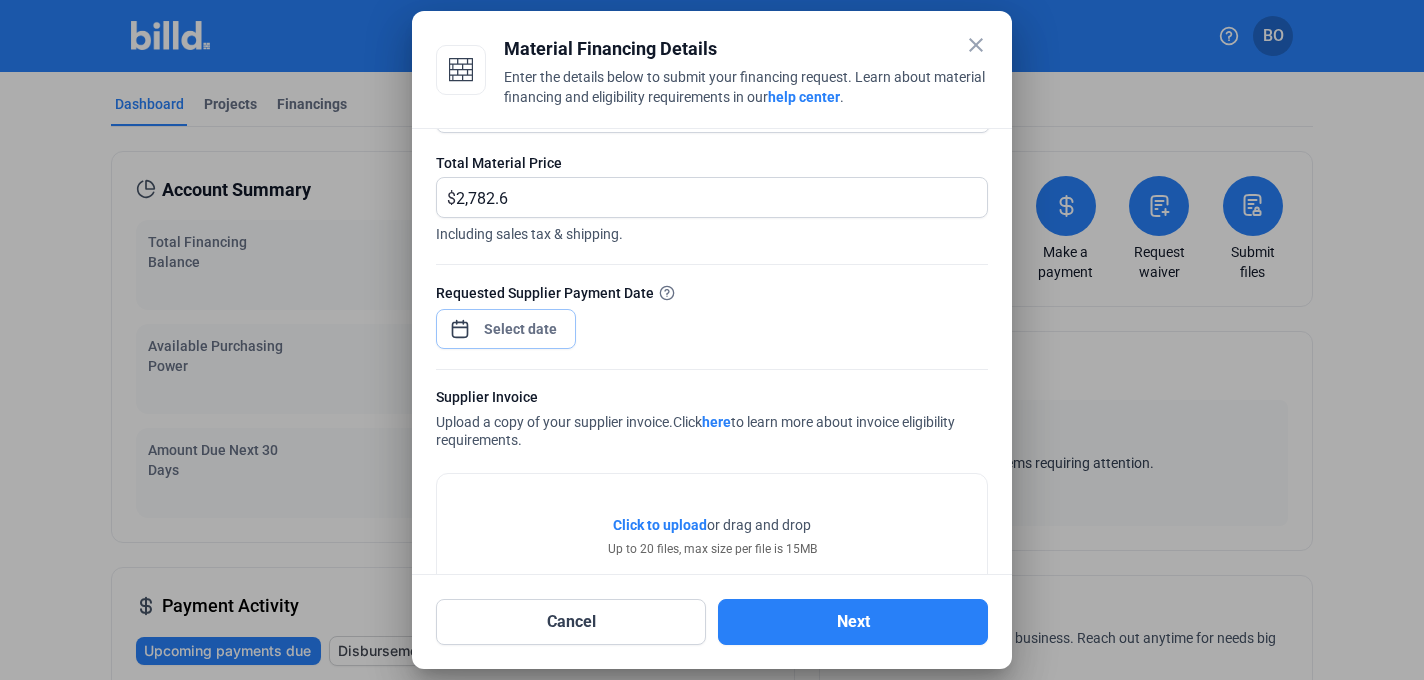 click on "close  Material Financing Details   Enter the details below to submit your financing request. Learn about material financing and eligibility requirements in our   help center .  Project  [NUMBER] [STREET], [CITY] [STATE] [POSTAL_CODE]  Total Material Price  $ 2,782.6 Including sales tax & shipping.  Requested Supplier Payment Date   Supplier Invoice   Upload a copy of your supplier invoice.   Click  here  to learn more about invoice eligibility requirements.  Click to upload  Tap to upload or drag and drop  Up to 20 files, max size per file is 15MB   Cancel   Next" at bounding box center [712, 340] 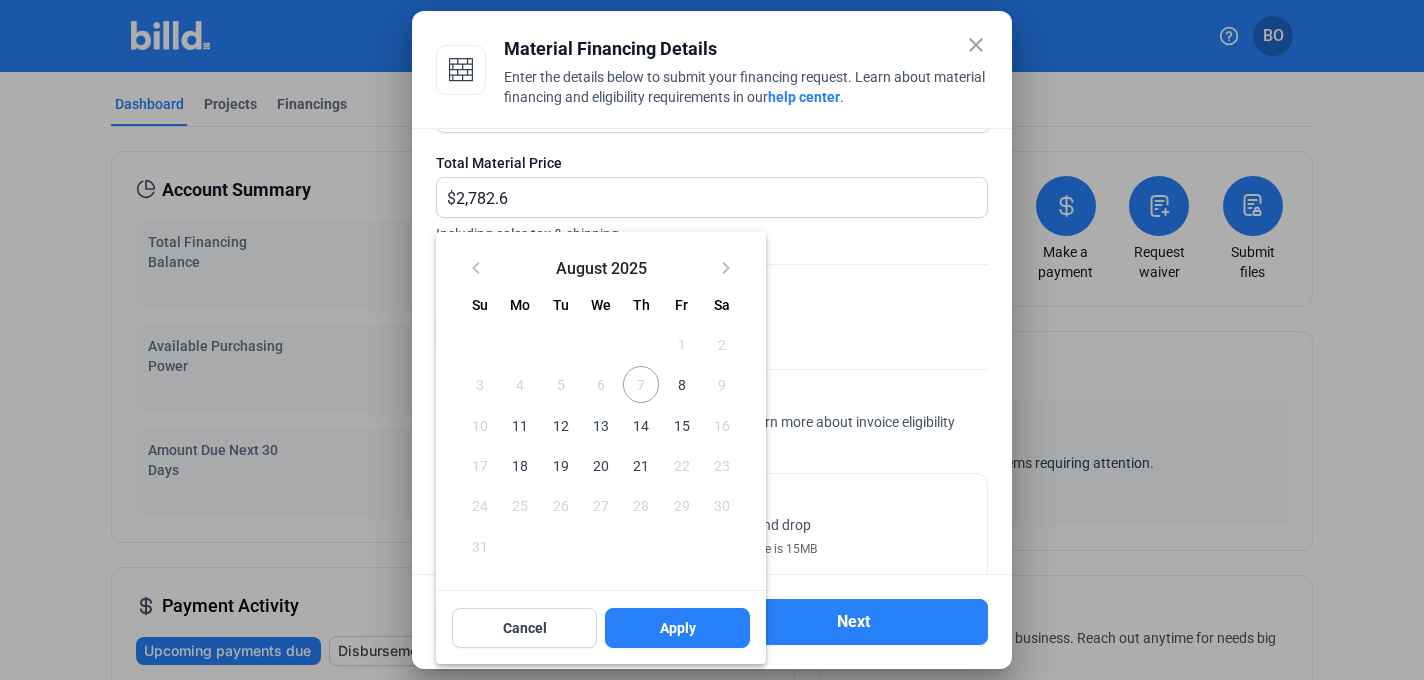 click on "8" at bounding box center (681, 384) 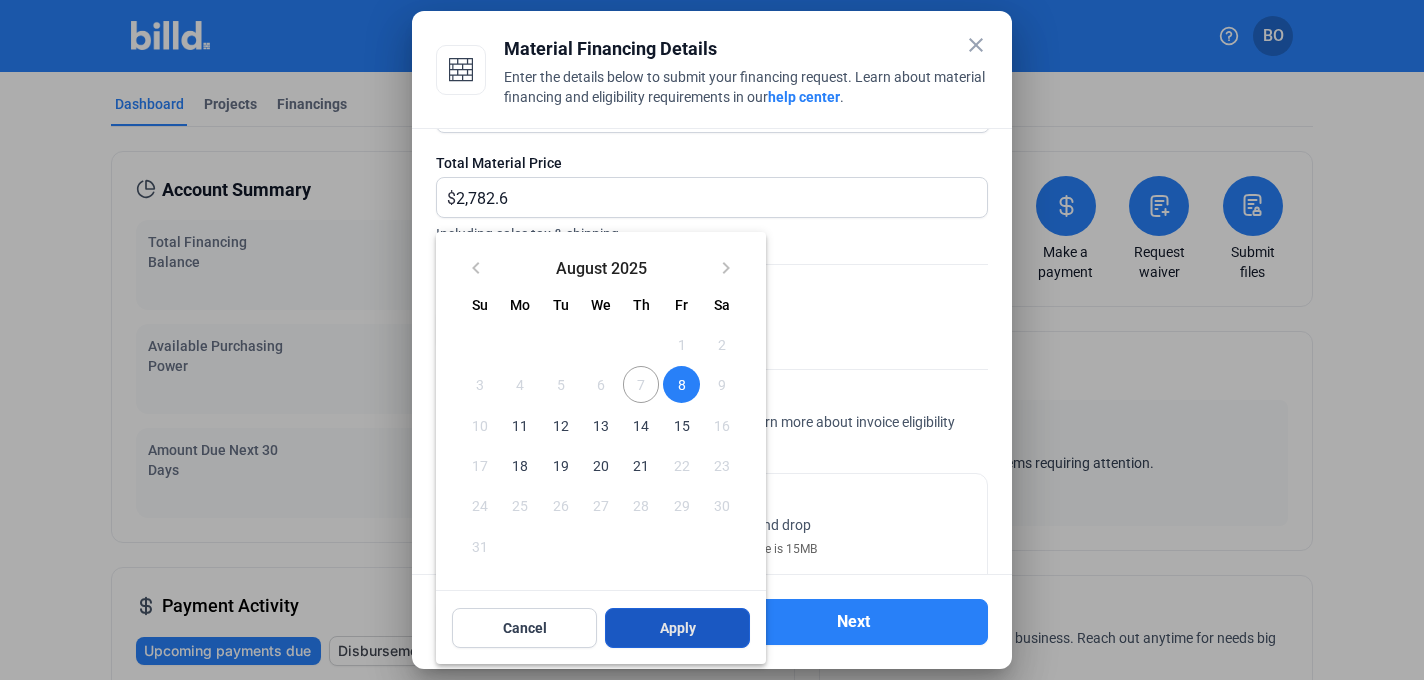 click on "Apply" at bounding box center [678, 628] 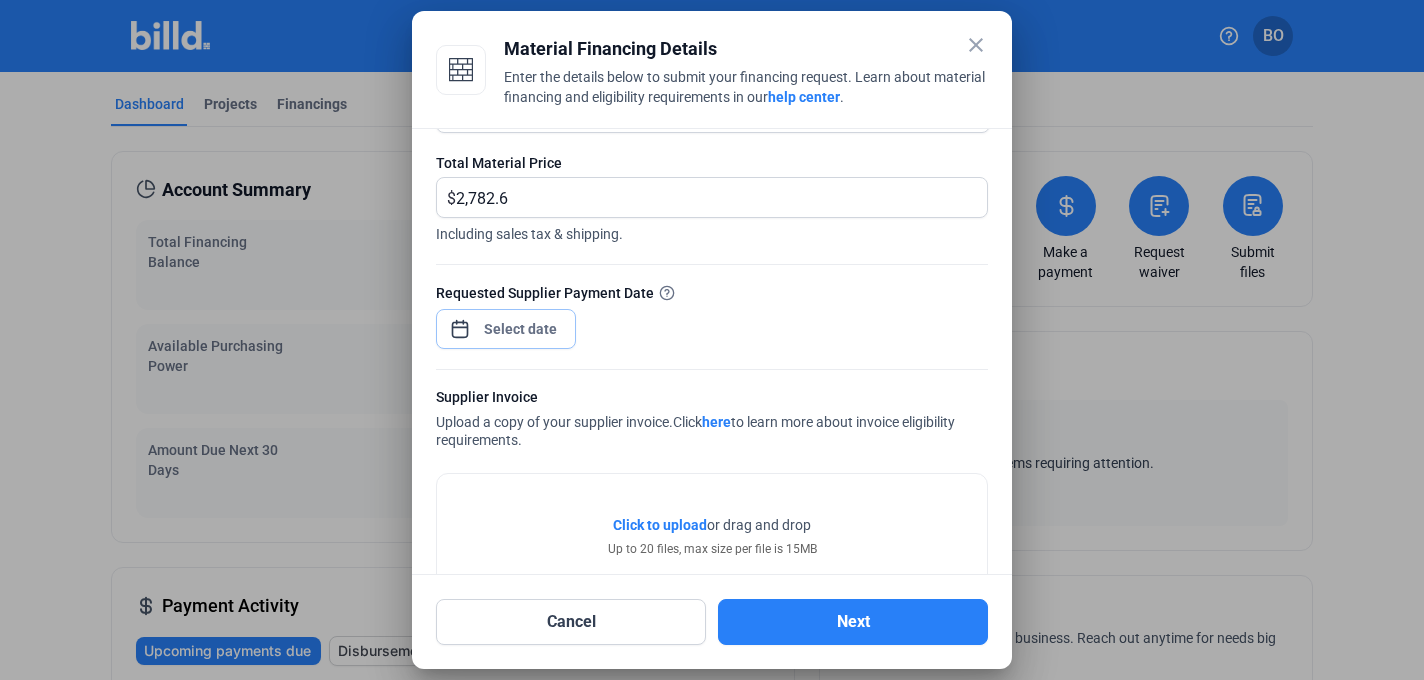 scroll, scrollTop: 143, scrollLeft: 0, axis: vertical 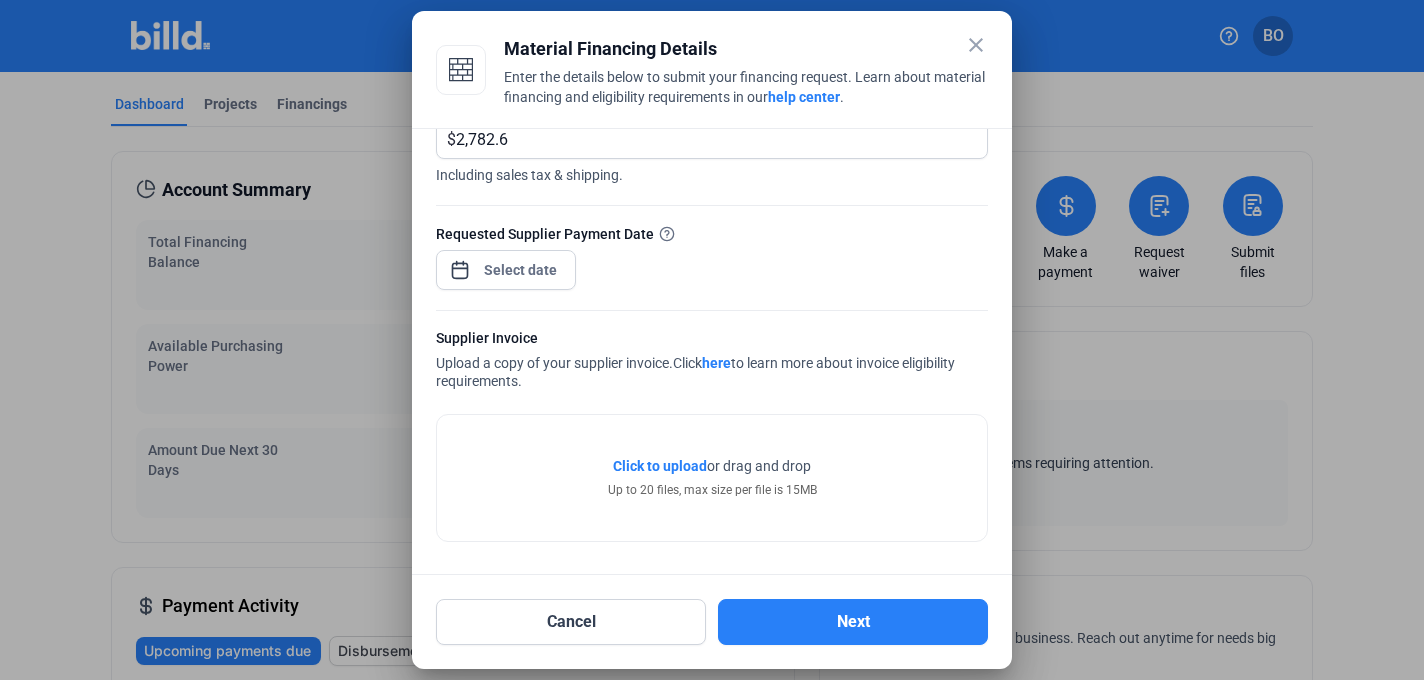 click on "Click to upload" 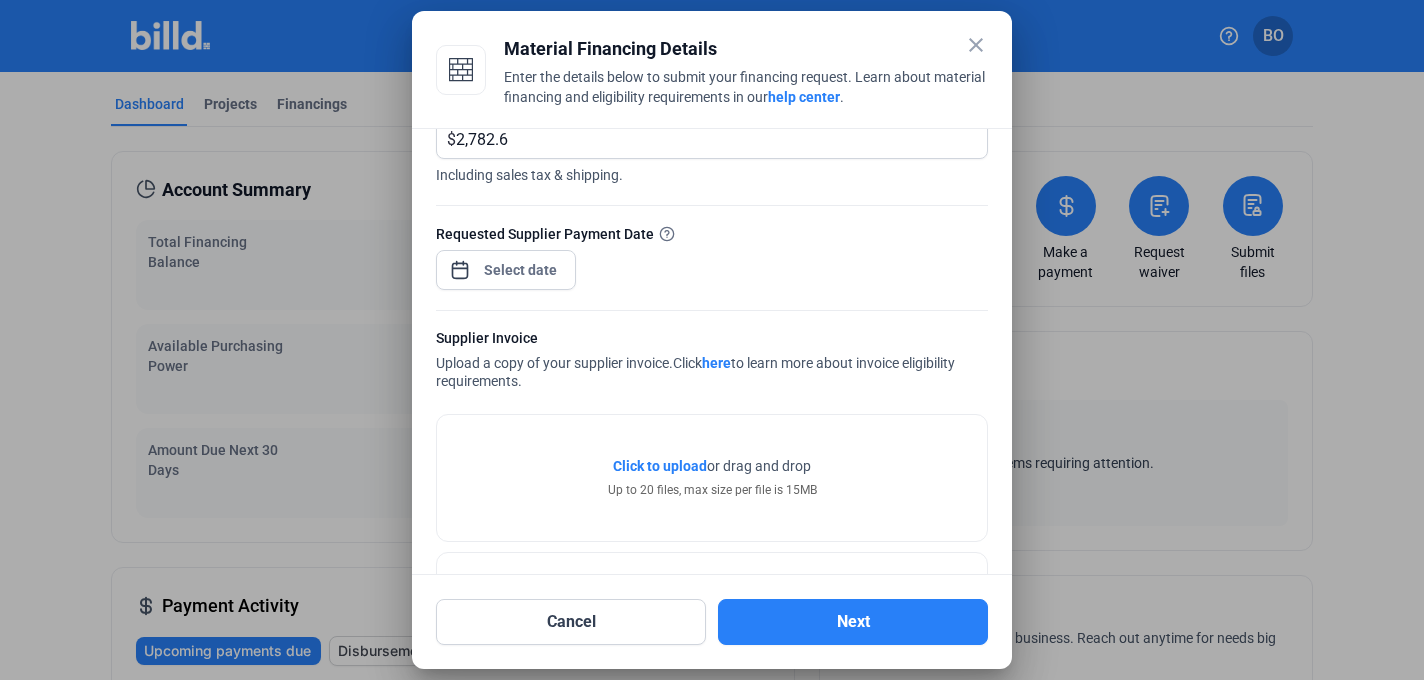 scroll, scrollTop: 217, scrollLeft: 0, axis: vertical 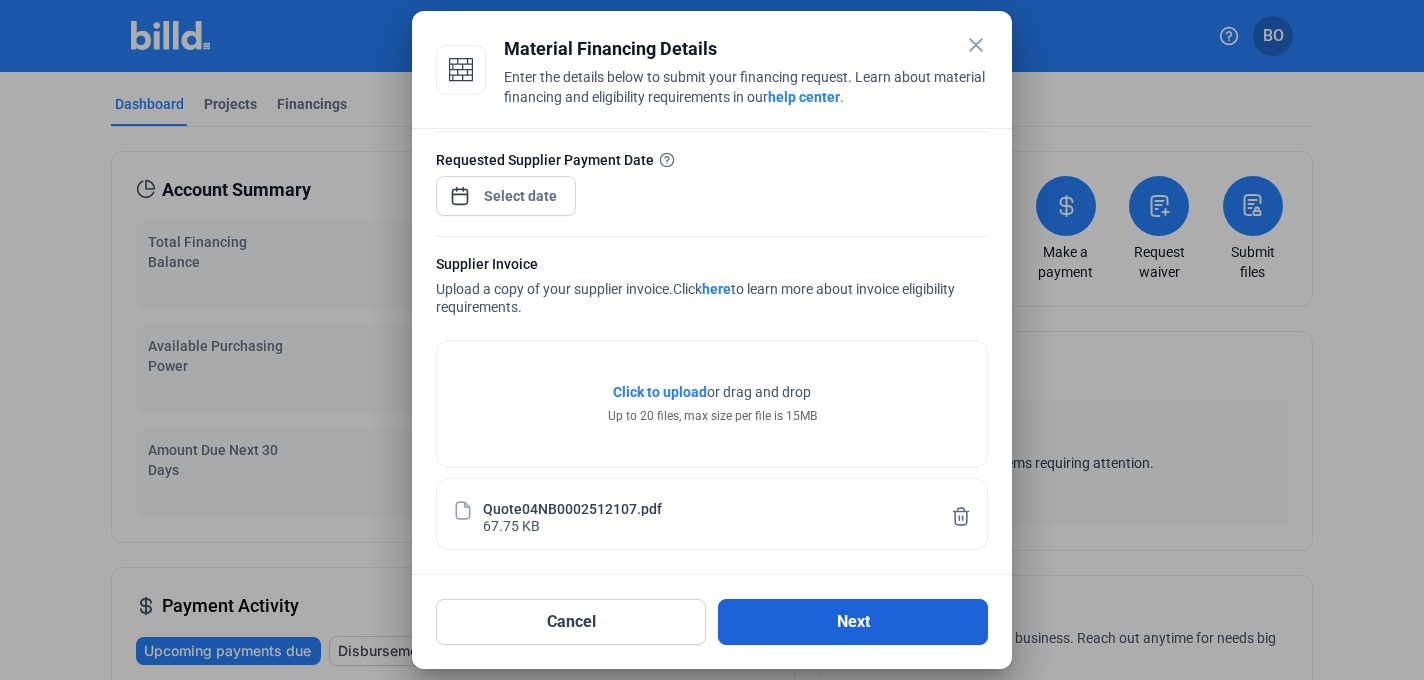 click on "Next" at bounding box center [853, 622] 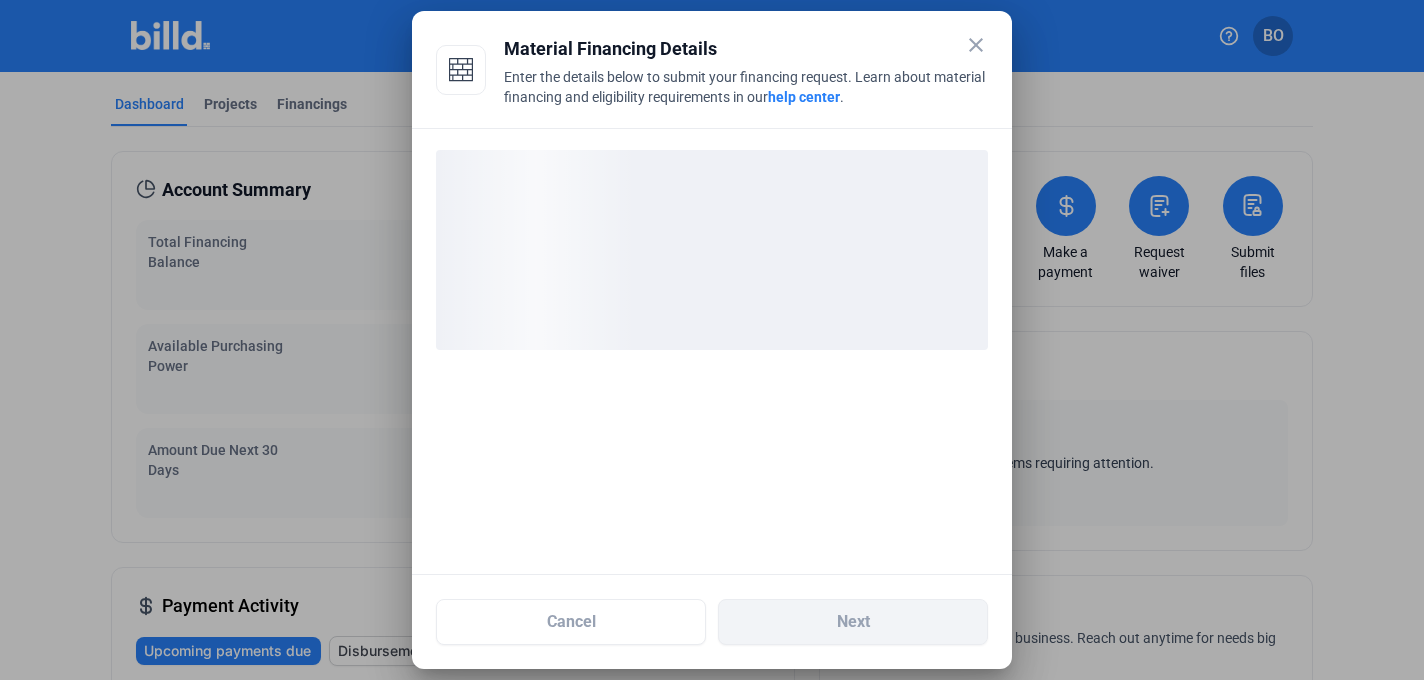 scroll, scrollTop: 0, scrollLeft: 0, axis: both 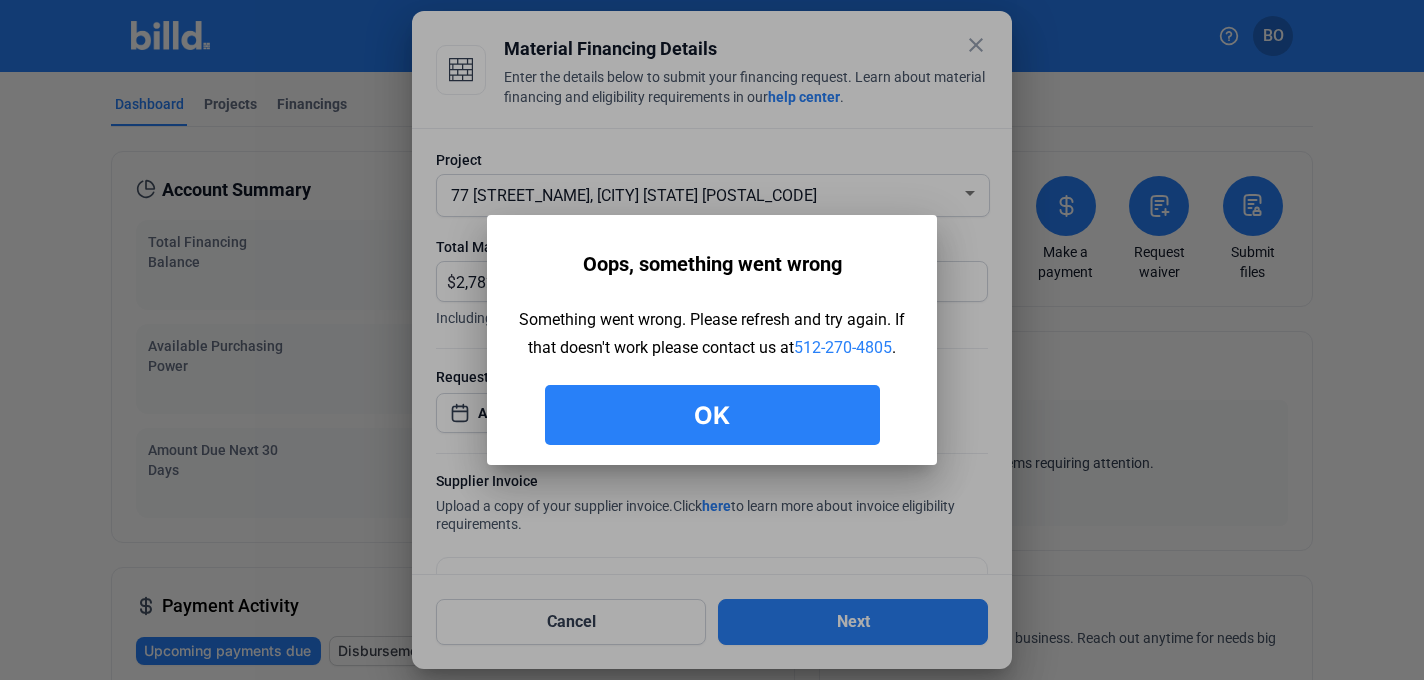 click on "Ok" at bounding box center [712, 415] 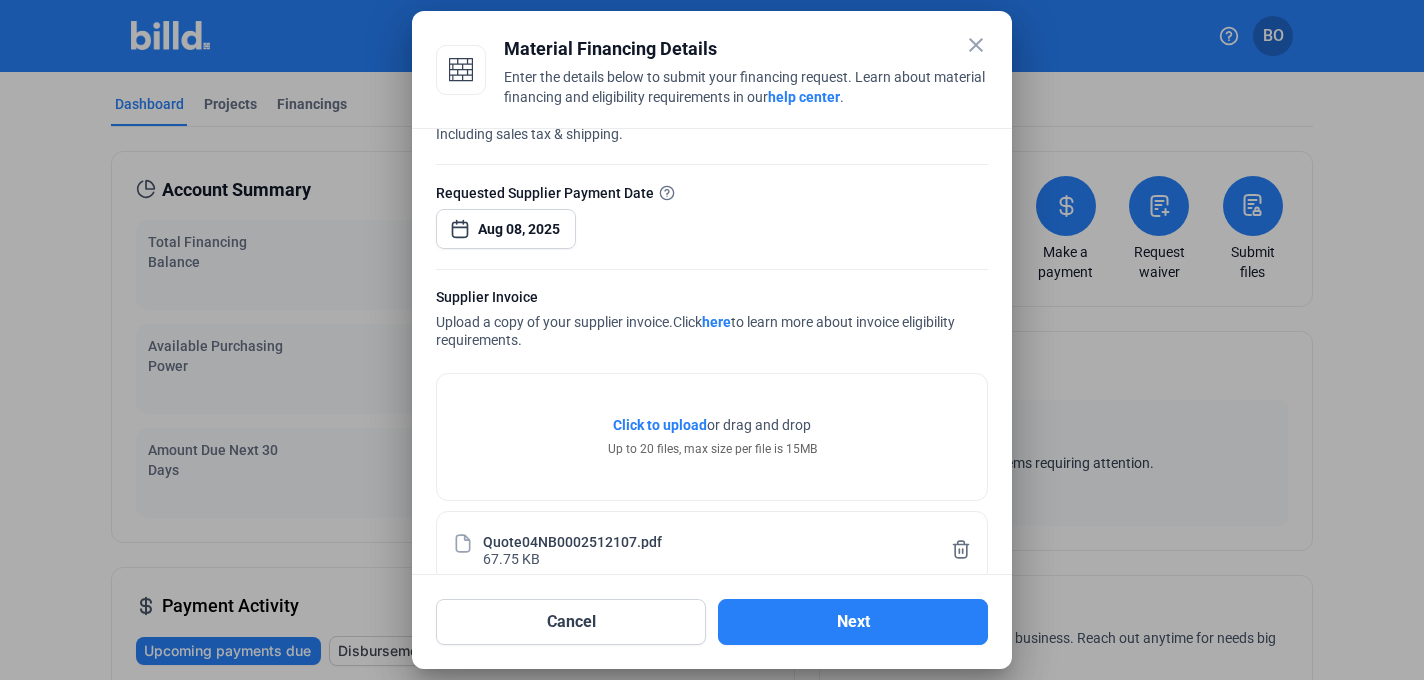scroll, scrollTop: 217, scrollLeft: 0, axis: vertical 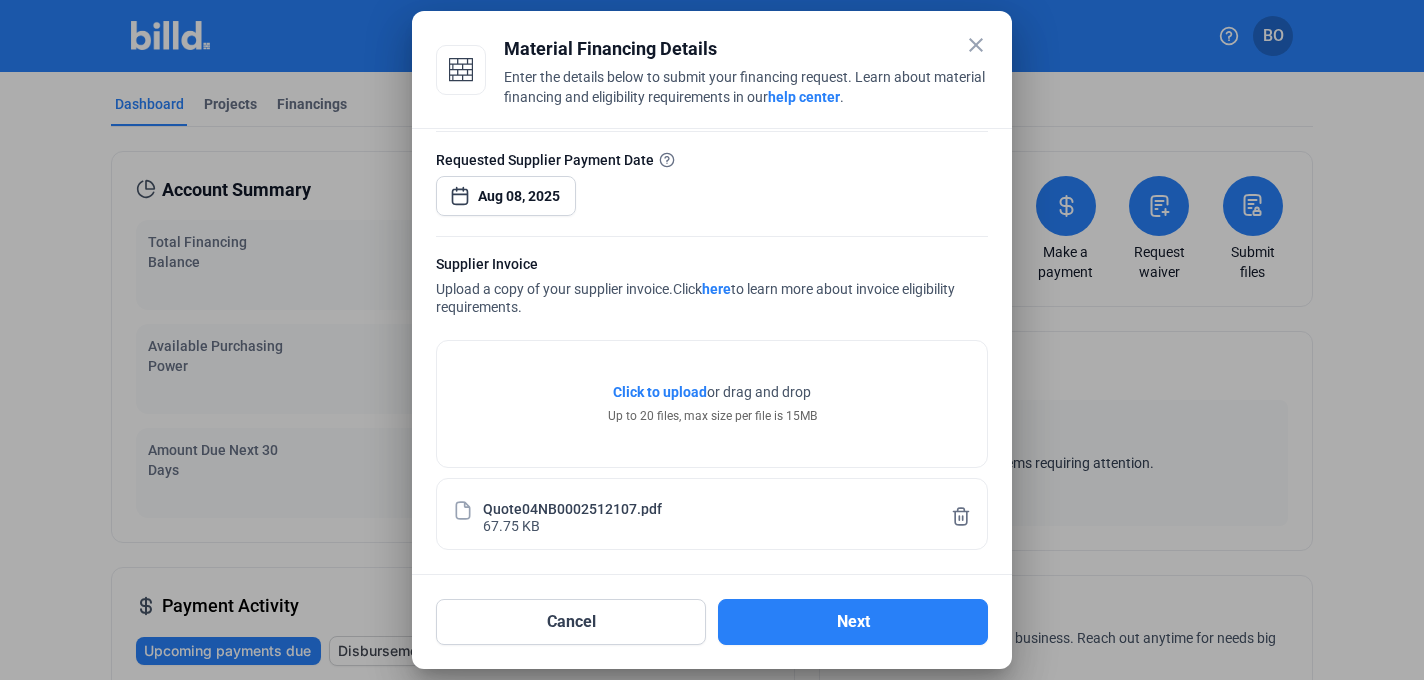 click on "close  Material Financing Details   Enter the details below to submit your financing request. Learn about material financing and eligibility requirements in our   help center .  Project  [NUMBER] [STREET], [CITY] [STATE] [POSTAL_CODE]  Total Material Price  $ 2,782.6 Including sales tax & shipping.  Requested Supplier Payment Date  Aug 08, 2025  Supplier Invoice   Upload a copy of your supplier invoice.   Click  here  to learn more about invoice eligibility requirements.  Click to upload  Tap to upload or drag and drop  Up to 20 files, max size per file is 15MB  Quote04NB0002512107.pdf  [FILE_SIZE]   Cancel   Next" at bounding box center [712, 340] 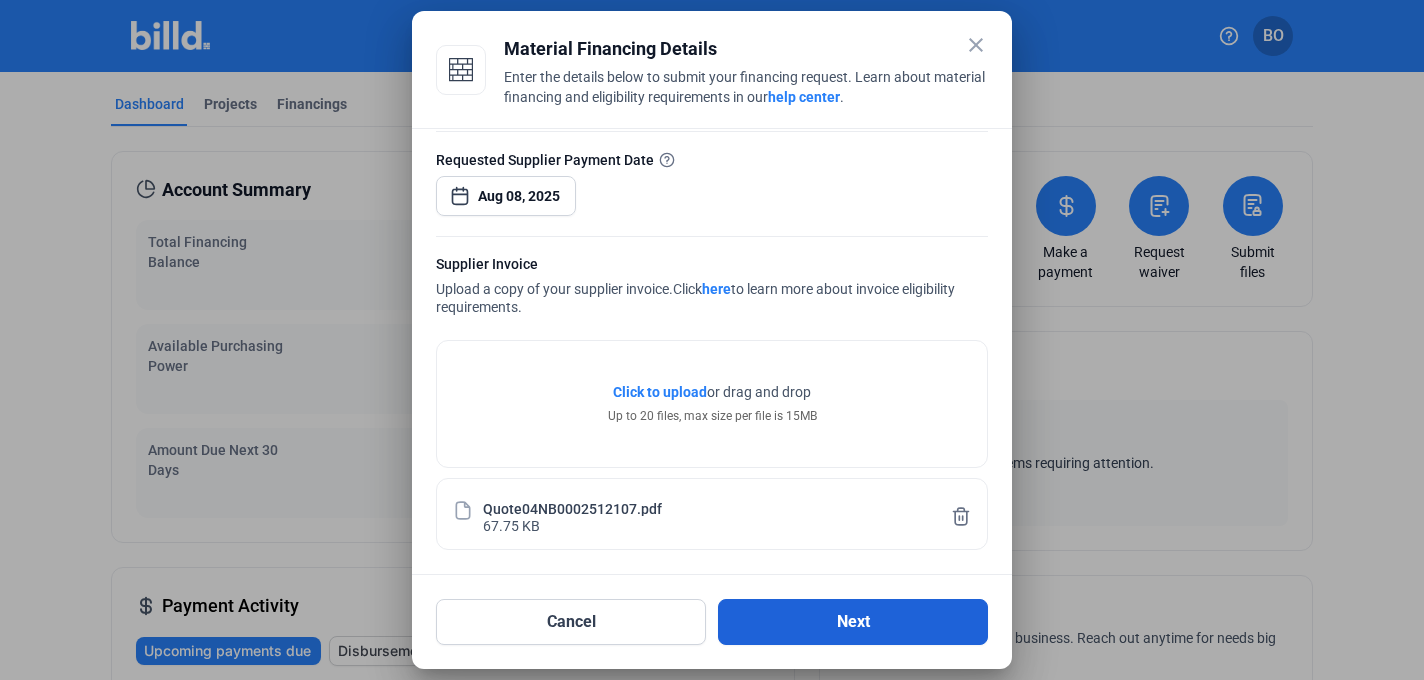 click on "Next" at bounding box center (853, 622) 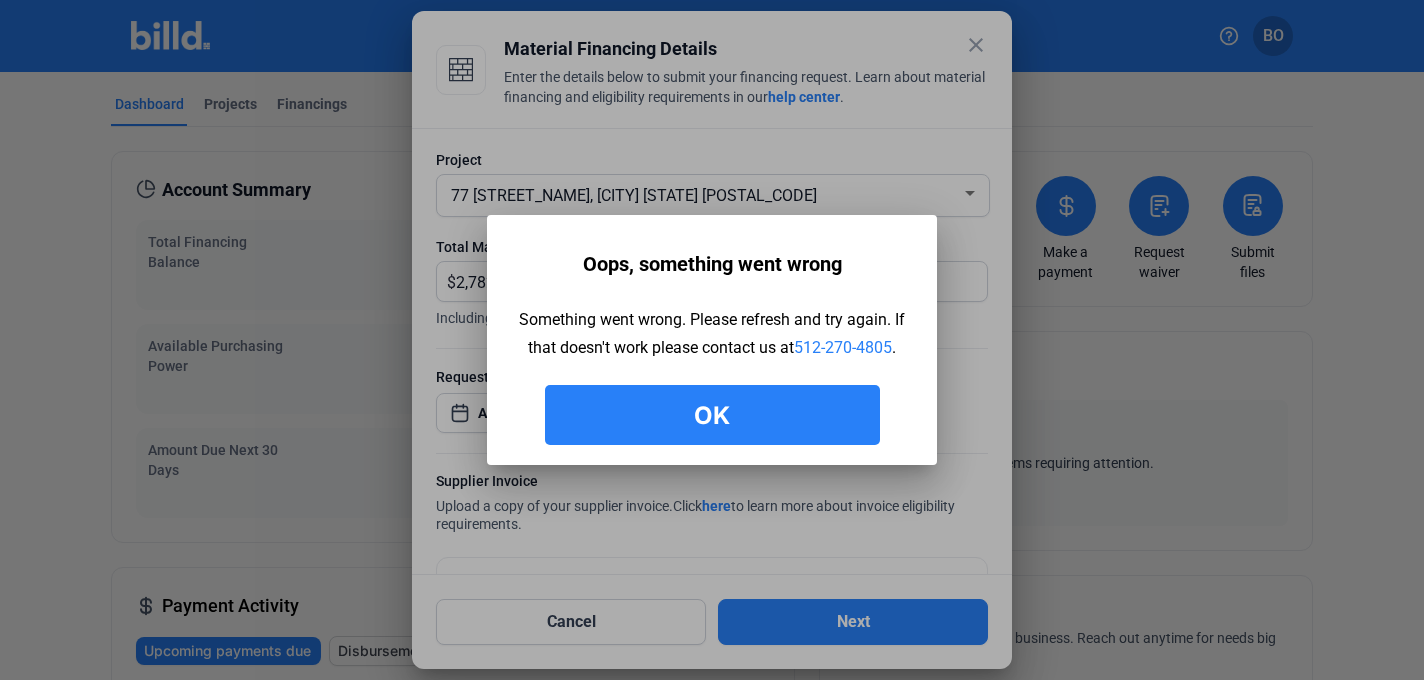 click on "Ok" at bounding box center [712, 415] 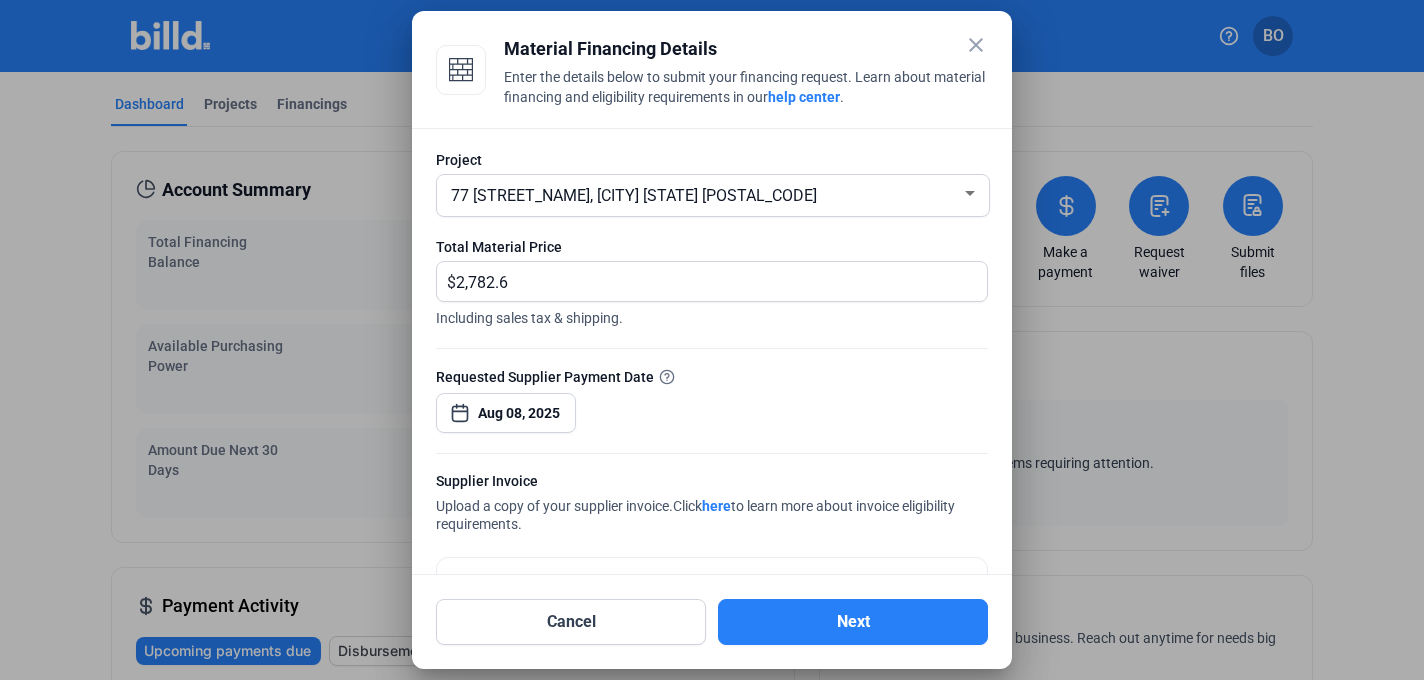 click on "close" at bounding box center [976, 45] 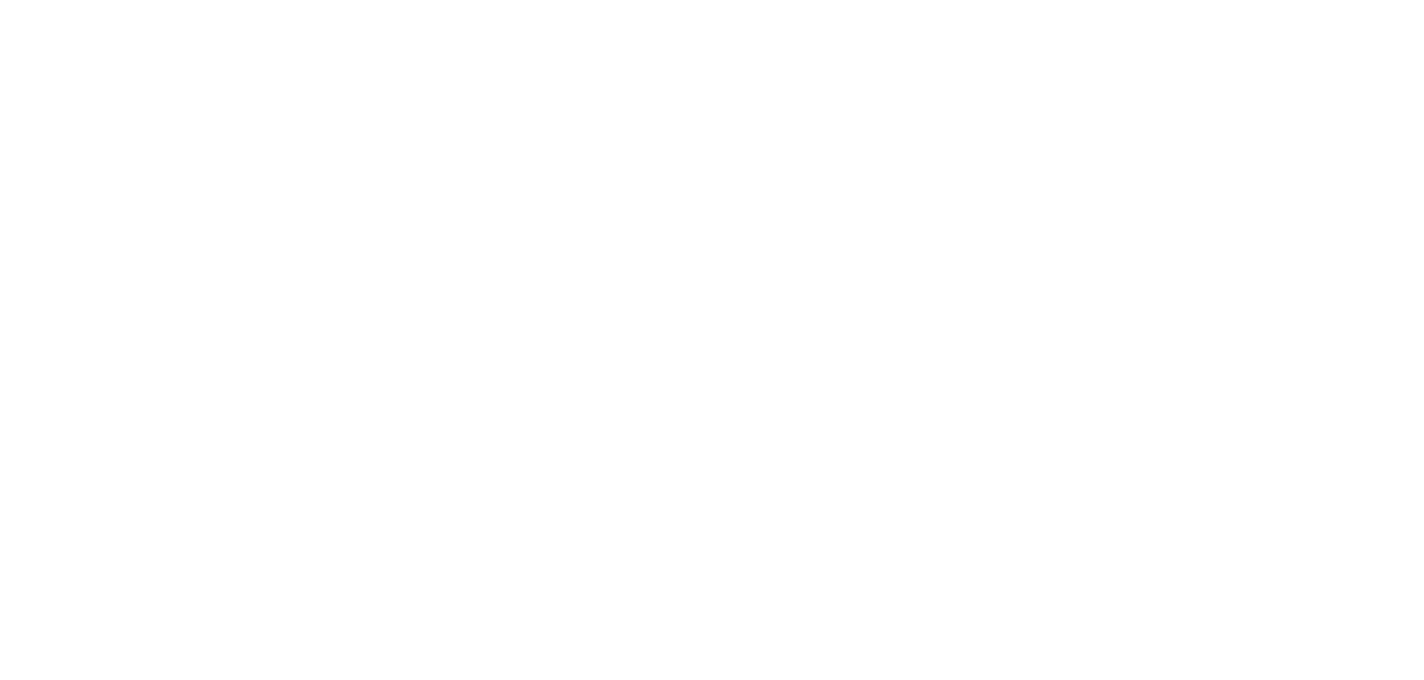 scroll, scrollTop: 0, scrollLeft: 0, axis: both 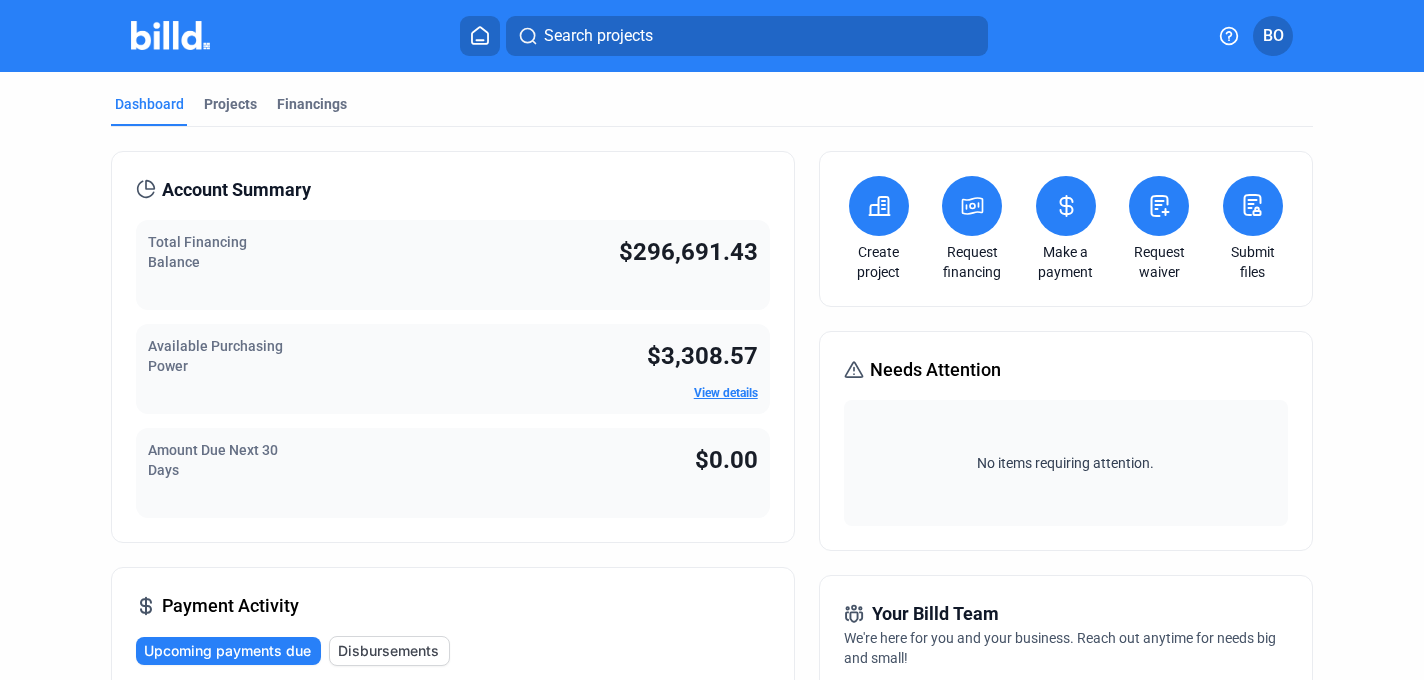 click 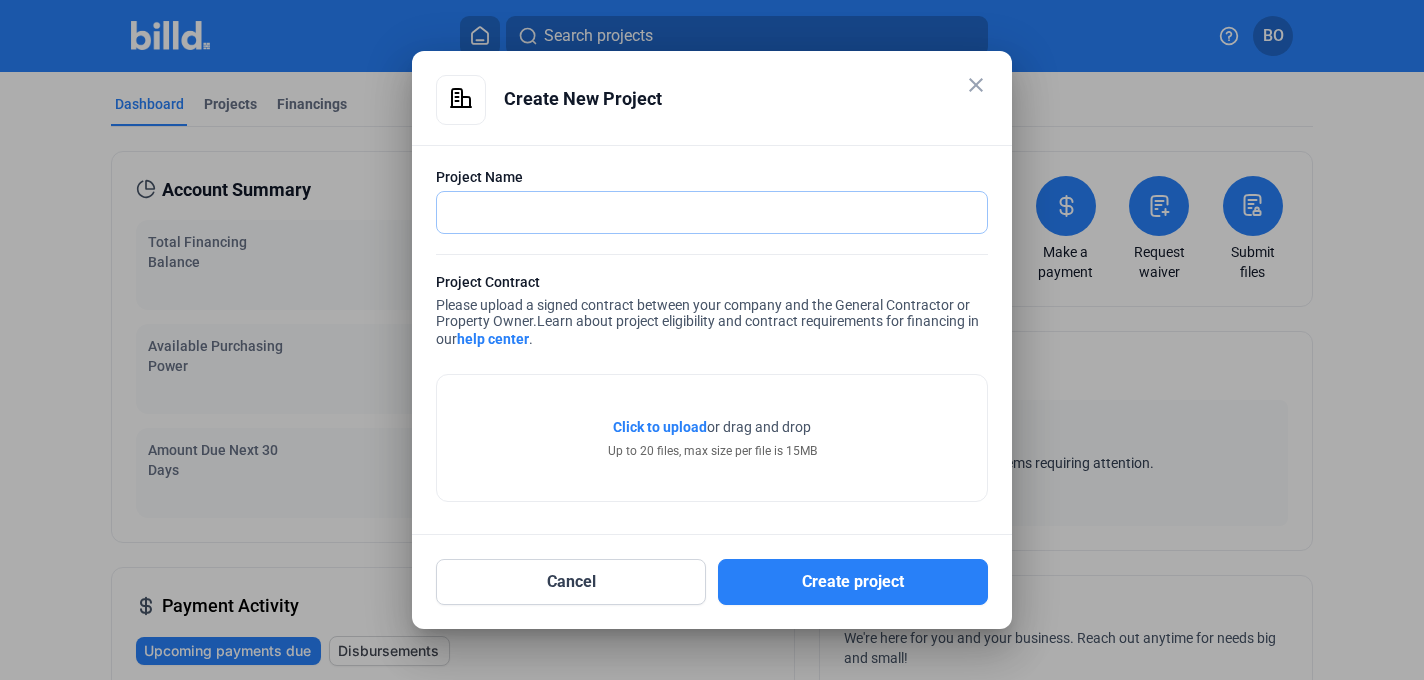 click at bounding box center [712, 212] 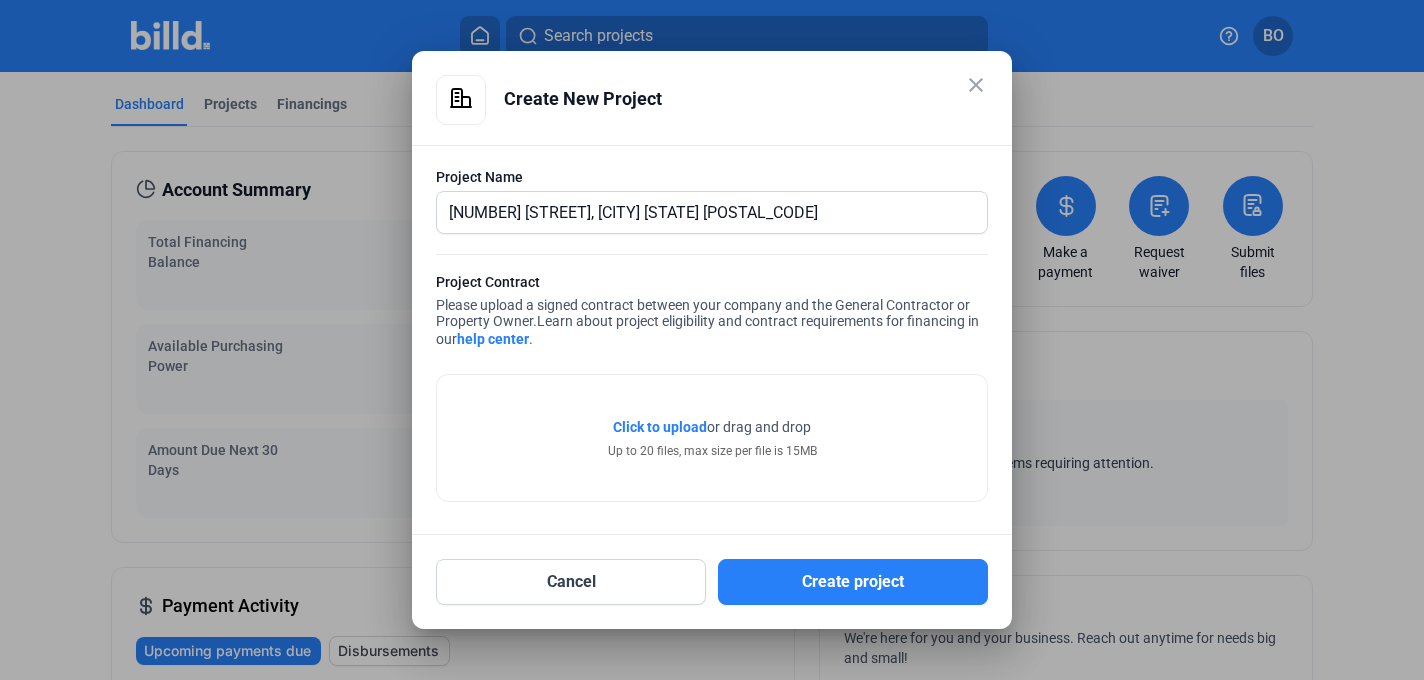 click on "Click to upload" 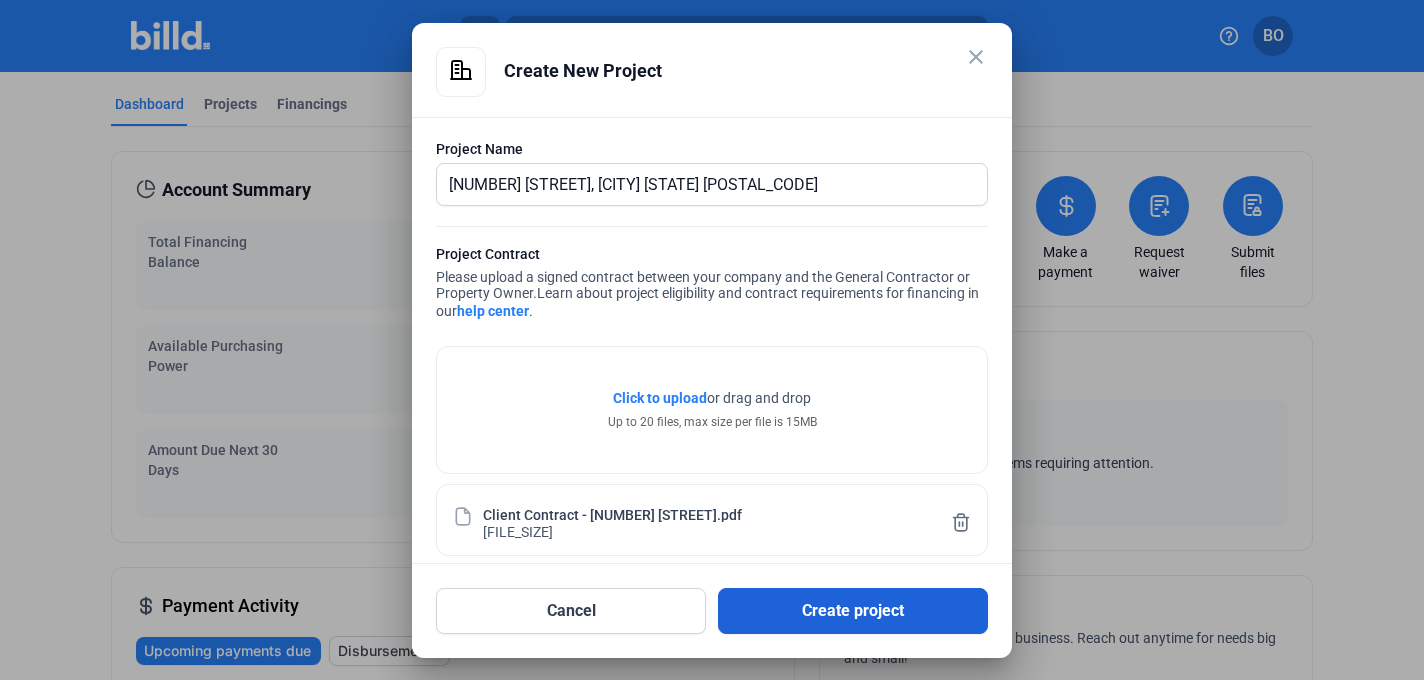 click on "Create project" at bounding box center (853, 611) 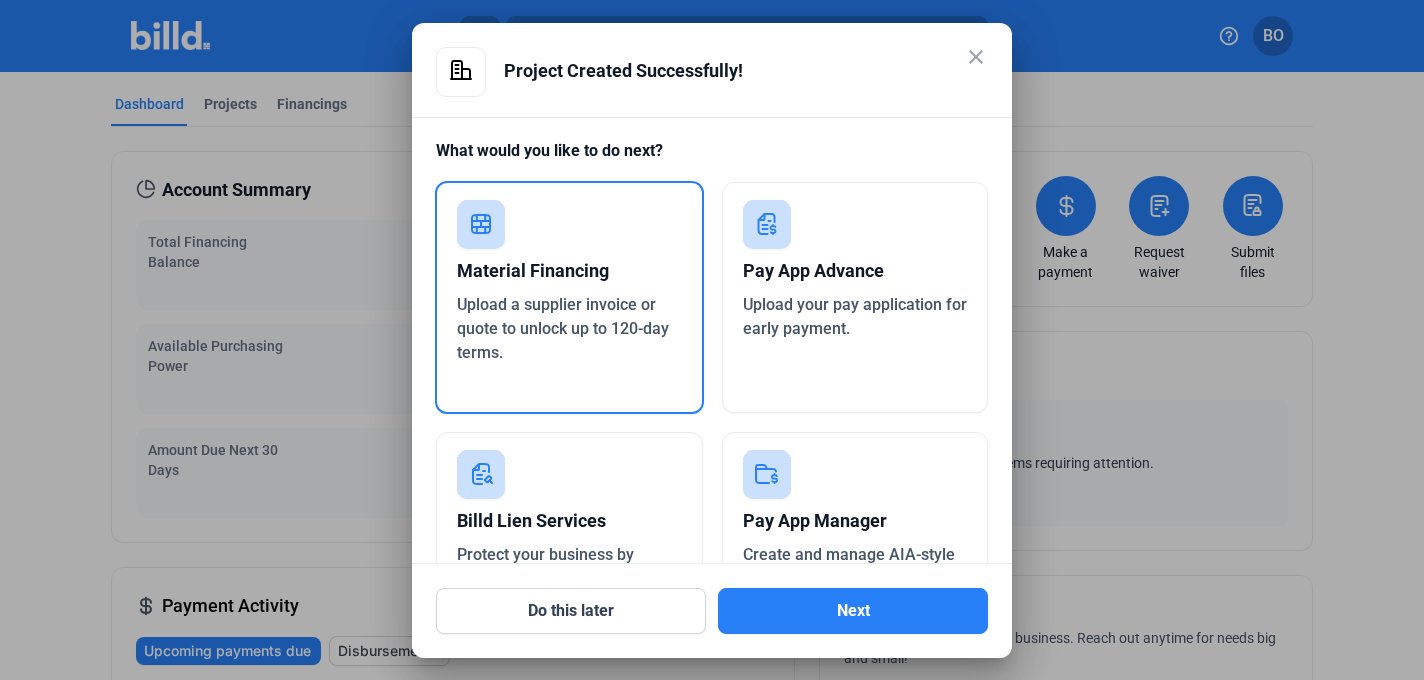 click on "Upload a supplier invoice or quote to unlock up to 120-day terms." at bounding box center [569, 329] 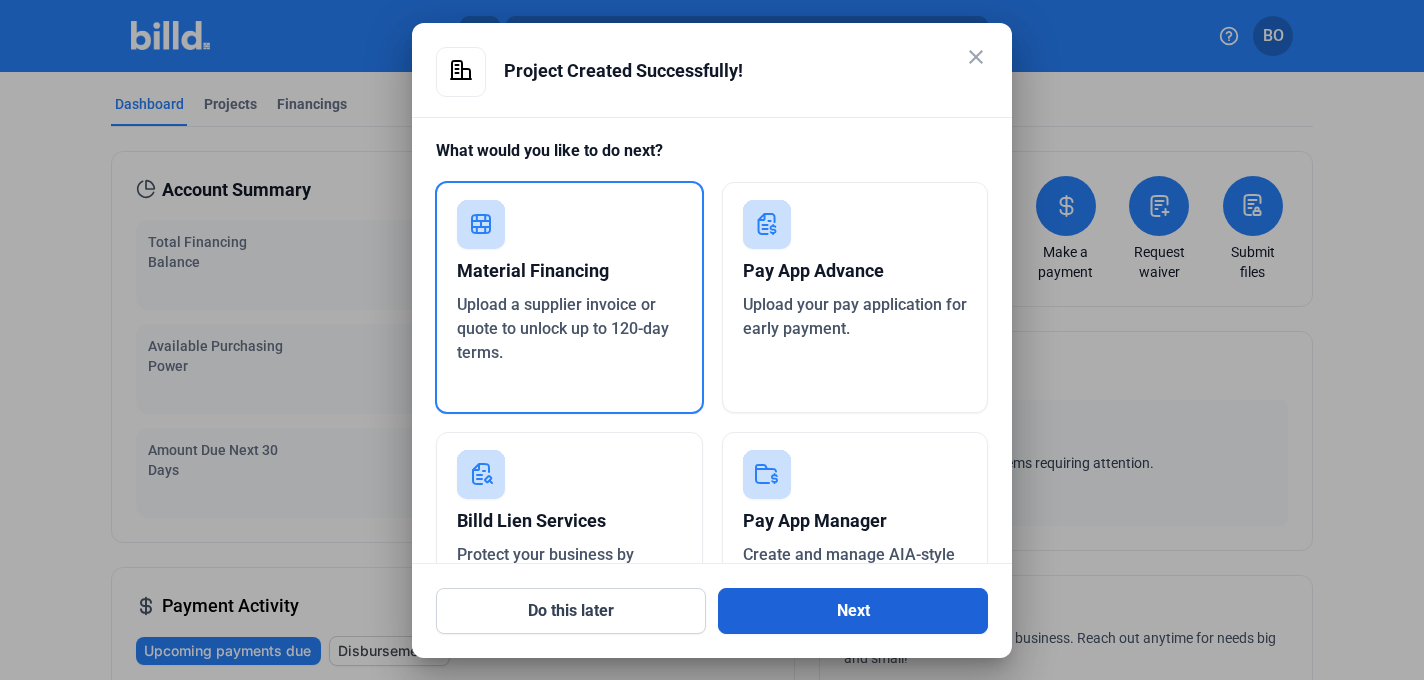 click on "Next" at bounding box center (853, 611) 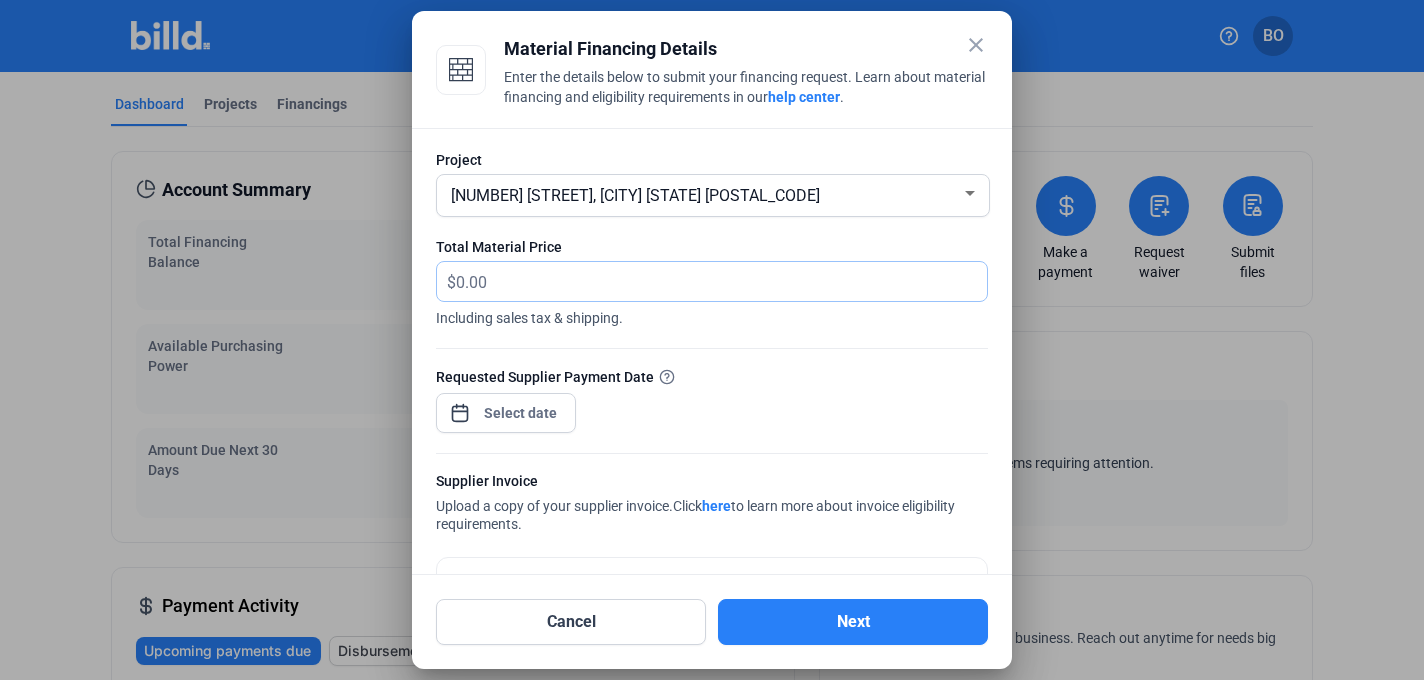 click at bounding box center (721, 281) 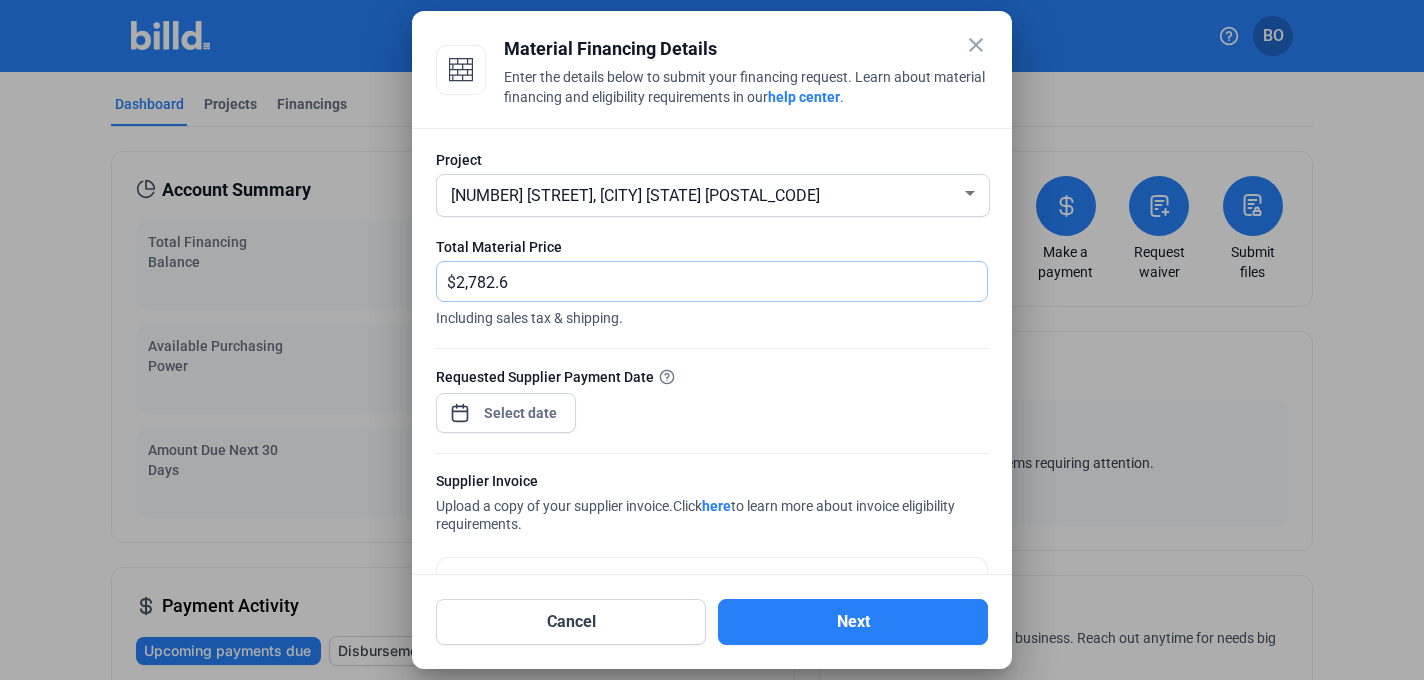 type on "2,782.6" 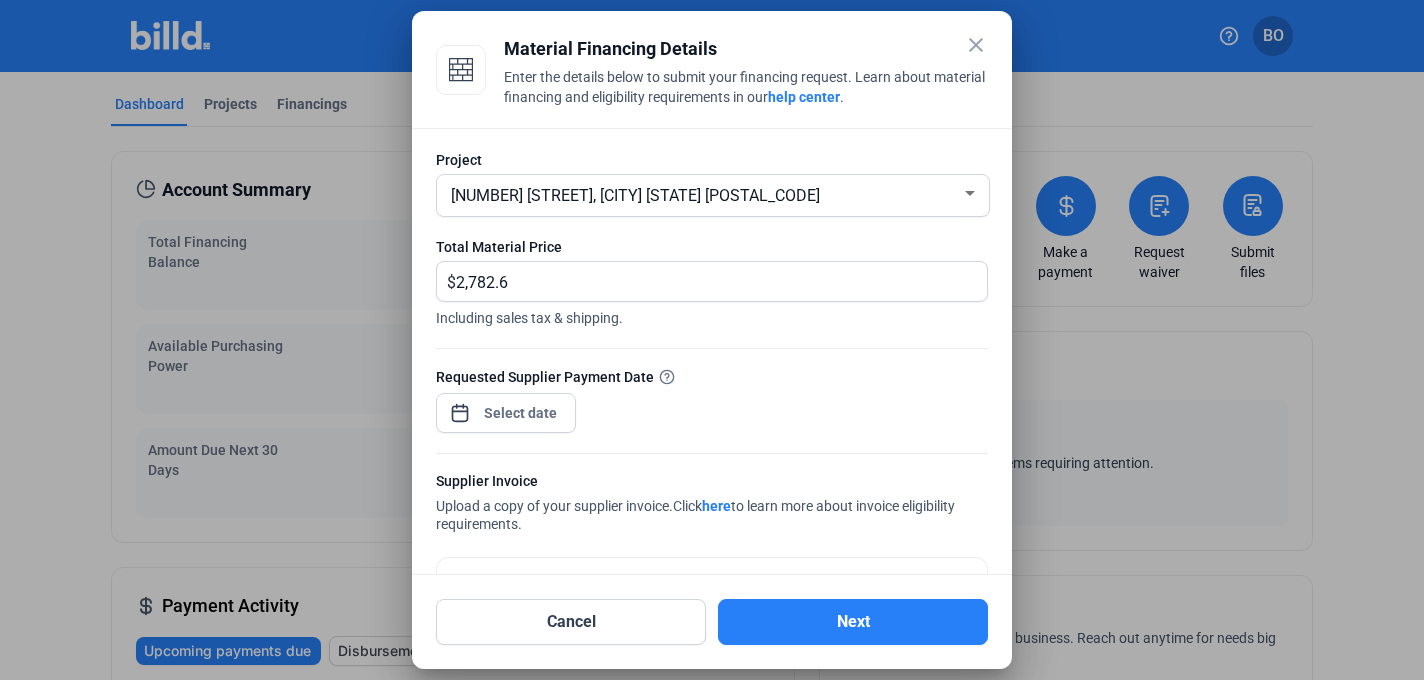 click on "close  Material Financing Details   Enter the details below to submit your financing request. Learn about material financing and eligibility requirements in our   help center .  Project  [NUMBER] [STREET], [CITY] [STATE] [POSTAL_CODE]  Total Material Price  $ 2,782.6 Including sales tax & shipping.  Requested Supplier Payment Date   Supplier Invoice   Upload a copy of your supplier invoice.   Click  here  to learn more about invoice eligibility requirements.  Click to upload  Tap to upload or drag and drop  Up to 20 files, max size per file is 15MB   Cancel   Next" at bounding box center (712, 340) 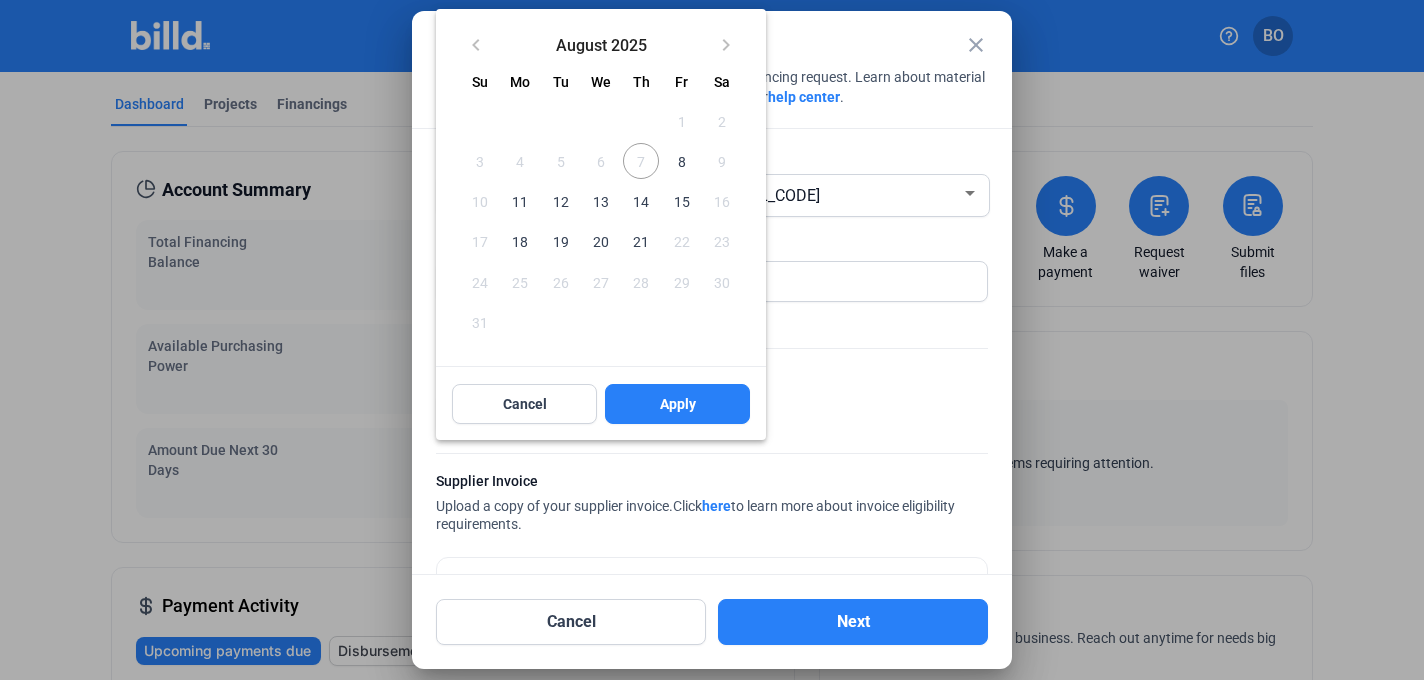 click on "8" at bounding box center [681, 161] 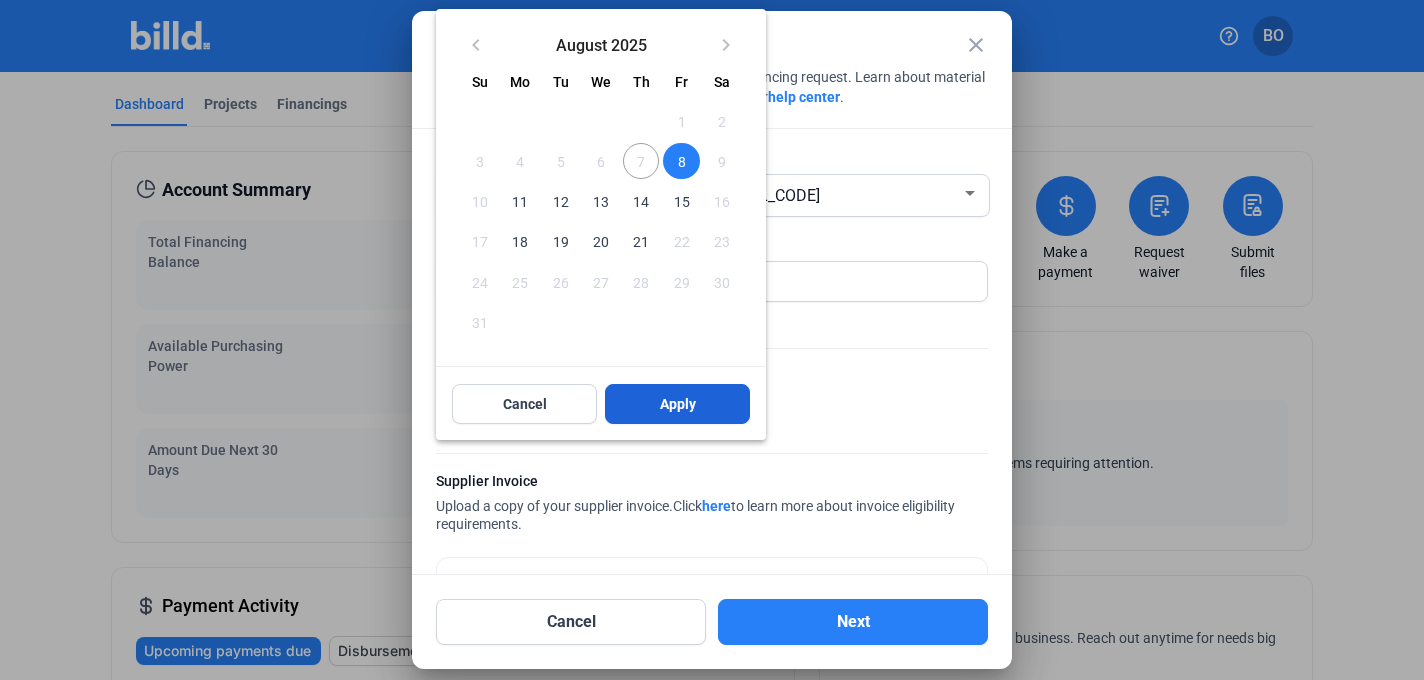 click on "Apply" at bounding box center (678, 404) 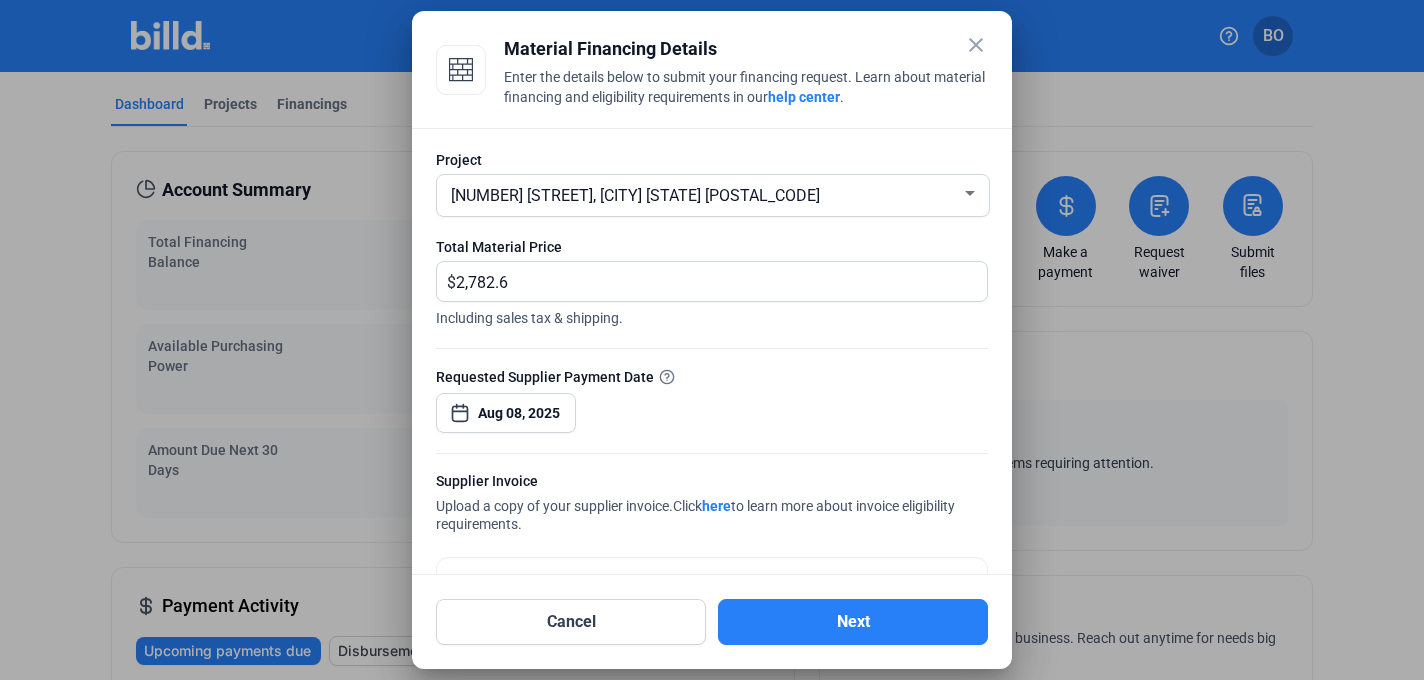 drag, startPoint x: 794, startPoint y: 620, endPoint x: 816, endPoint y: 444, distance: 177.36967 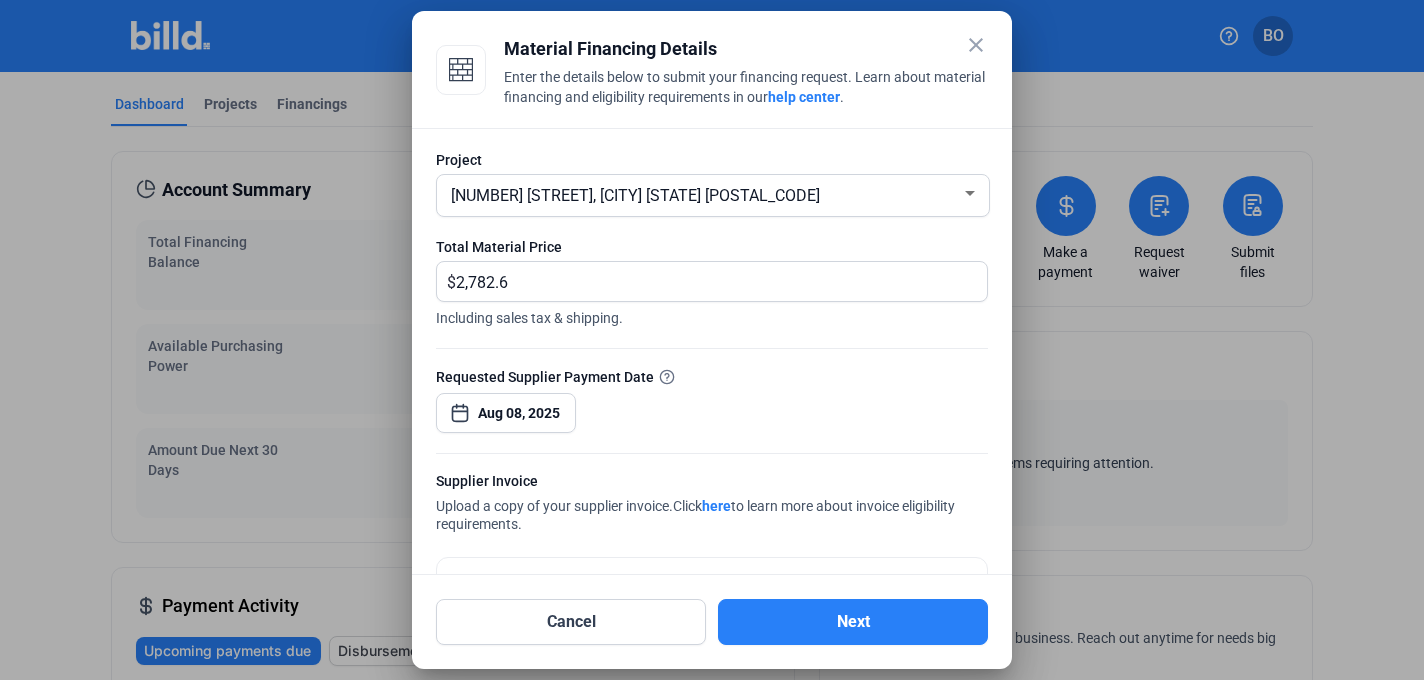 click on "close  Material Financing Details   Enter the details below to submit your financing request. Learn about material financing and eligibility requirements in our   help center .  Project  [NUMBER] [STREET], [CITY] [STATE] [POSTAL_CODE]  Total Material Price  $ 2,782.6 Including sales tax & shipping.  Requested Supplier Payment Date  Aug 08, 2025  Supplier Invoice   Upload a copy of your supplier invoice.   Click  here  to learn more about invoice eligibility requirements.  Click to upload  Tap to upload or drag and drop  Up to 20 files, max size per file is 15MB   Cancel   Next" at bounding box center (712, 340) 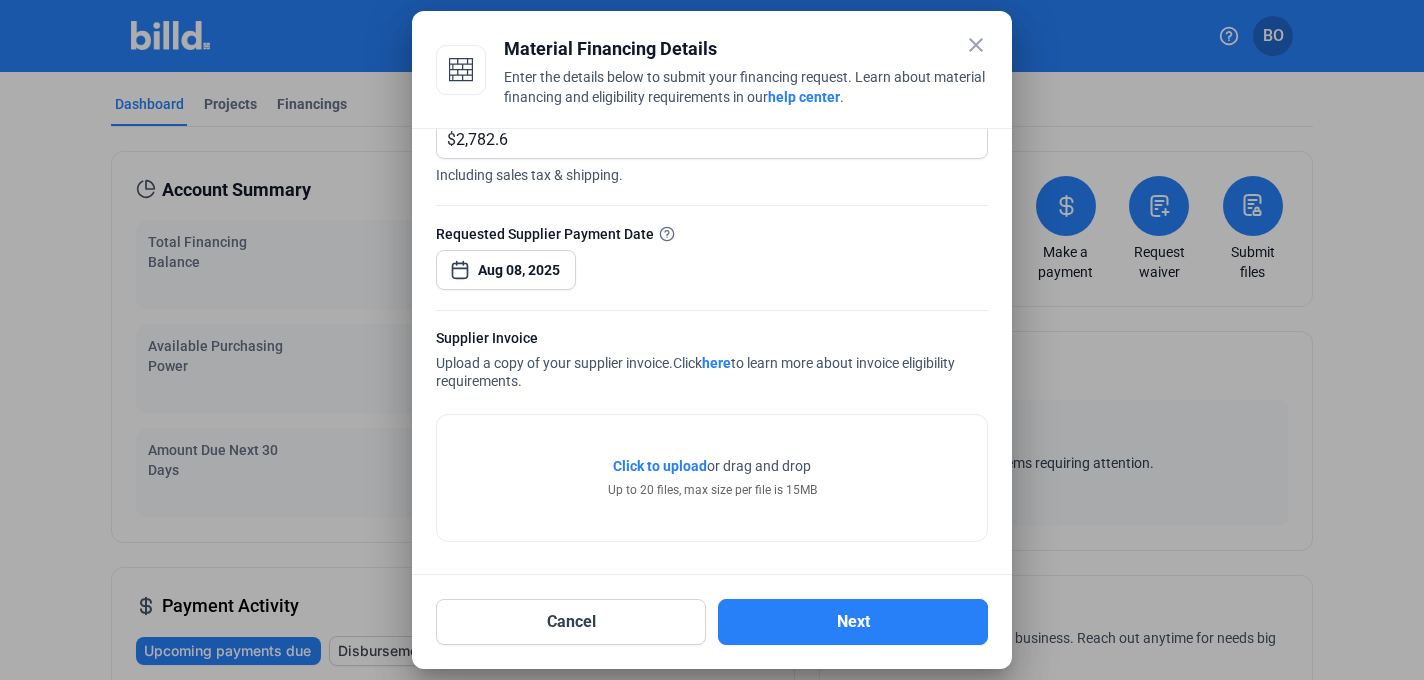 click on "Click to upload" 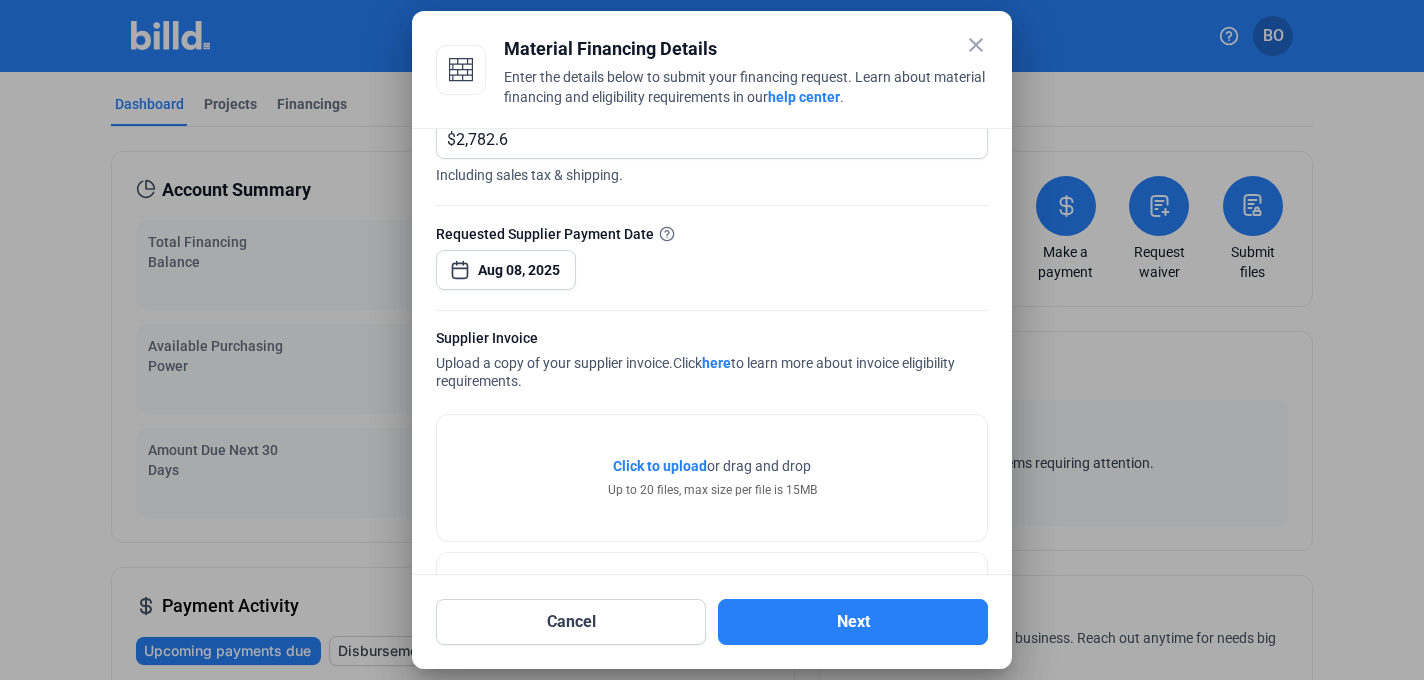 scroll, scrollTop: 217, scrollLeft: 0, axis: vertical 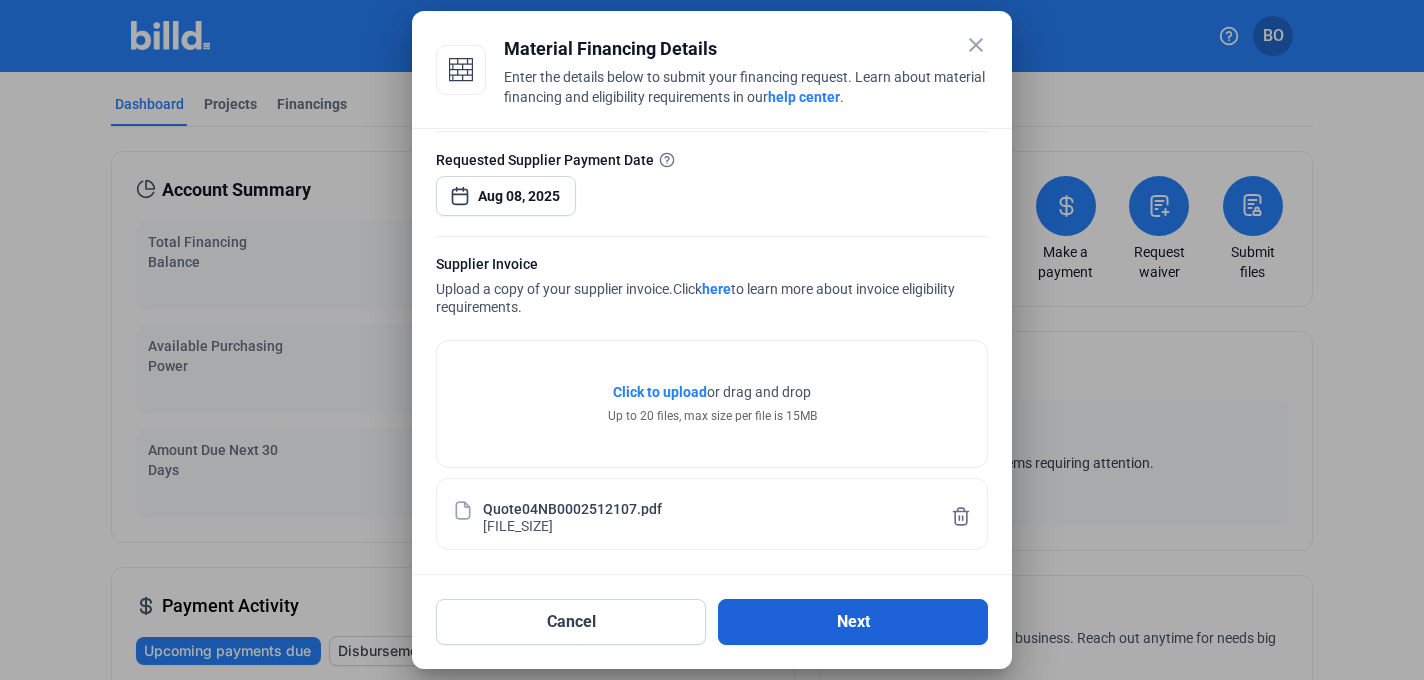 click on "Next" at bounding box center (853, 622) 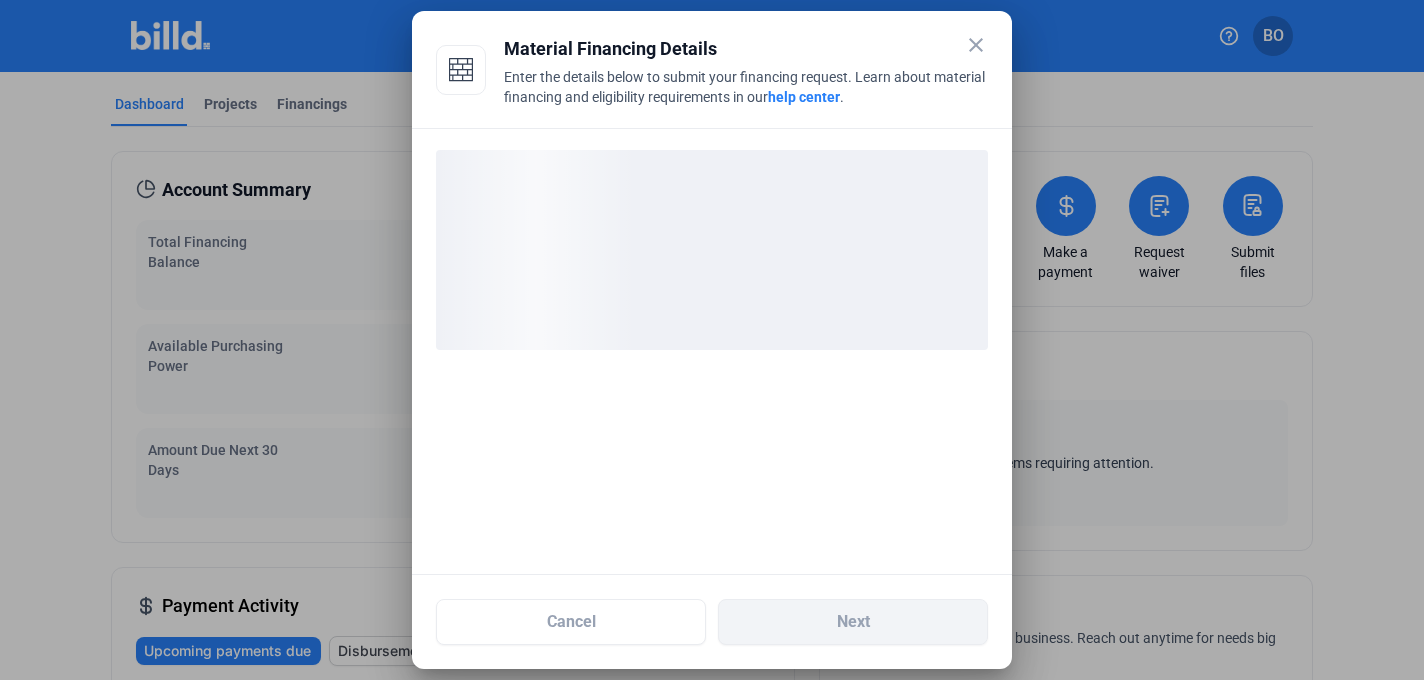scroll, scrollTop: 0, scrollLeft: 0, axis: both 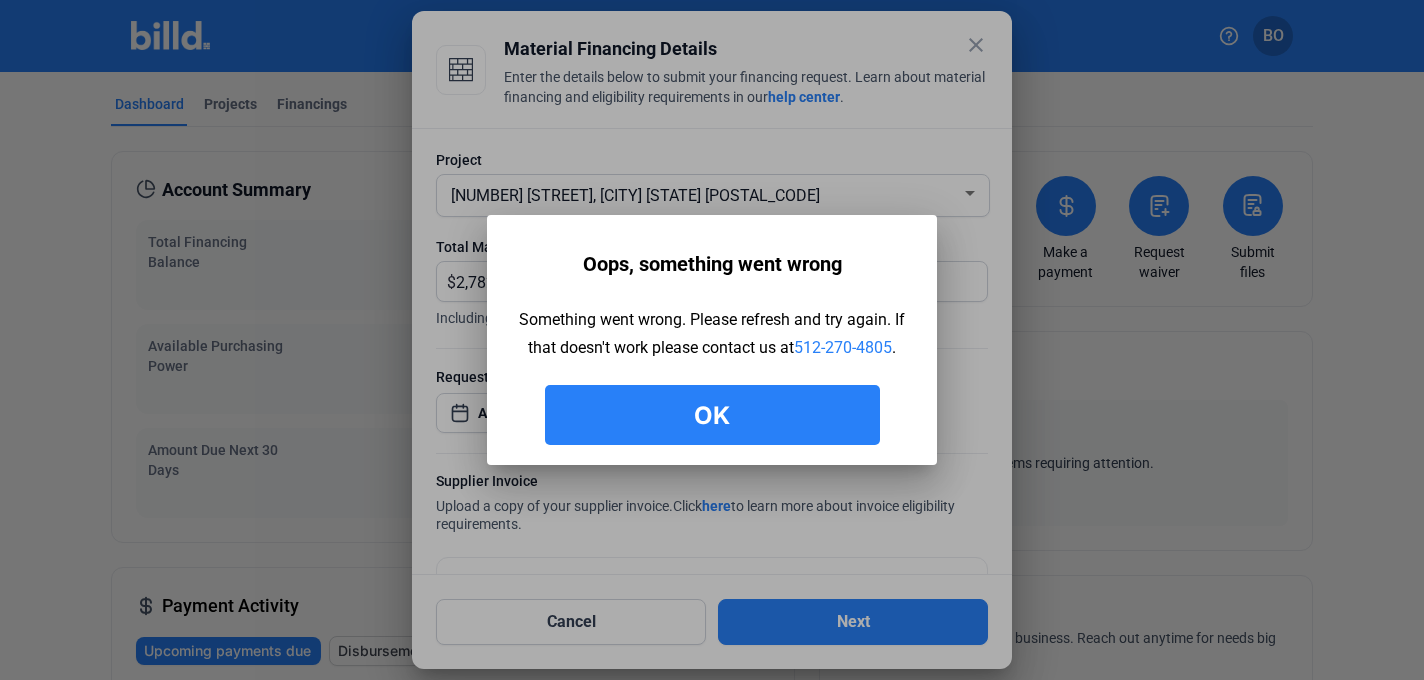 click on "Ok" at bounding box center (712, 415) 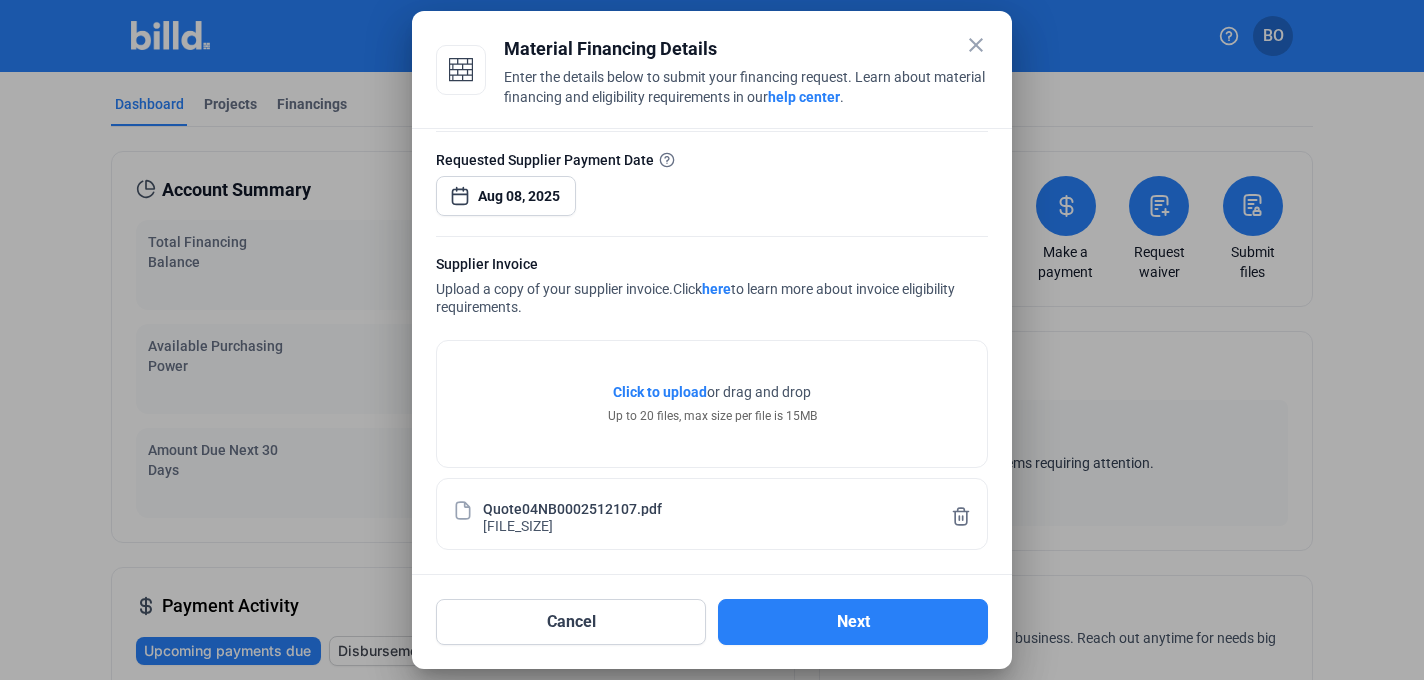 scroll, scrollTop: 0, scrollLeft: 0, axis: both 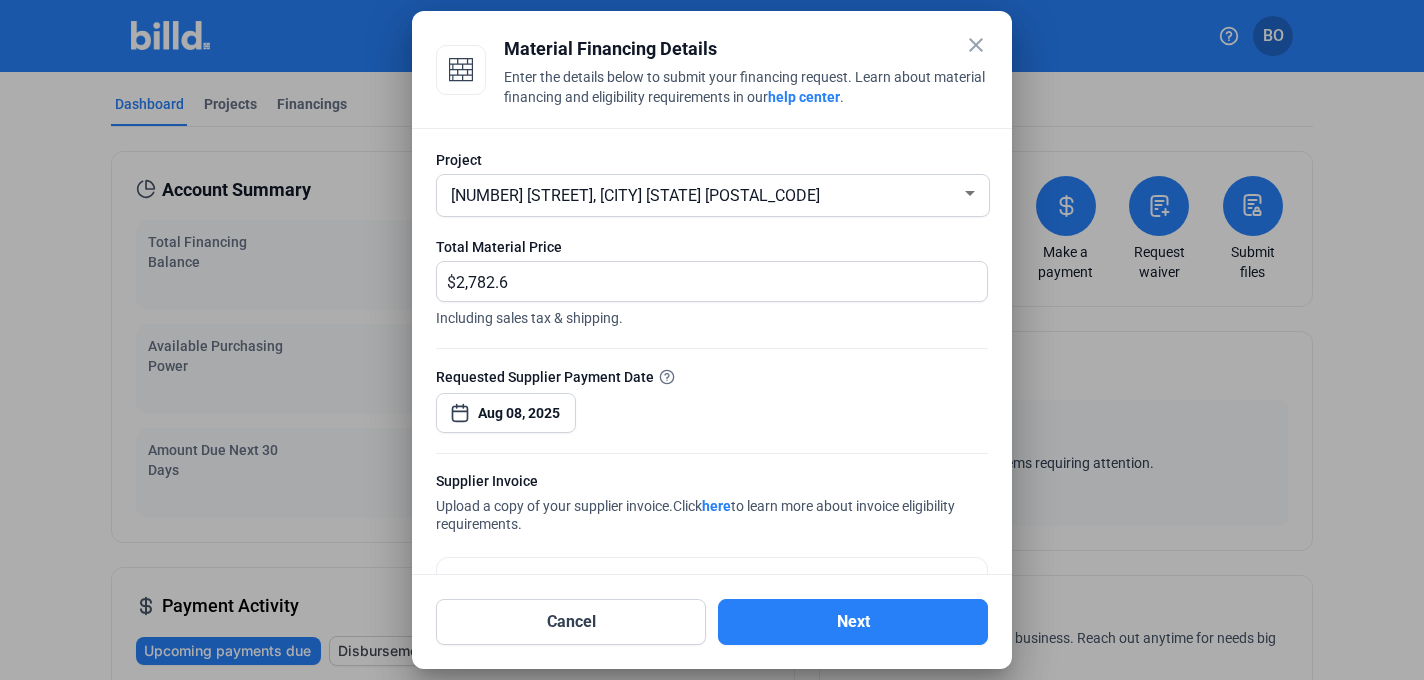 click on "close" at bounding box center (976, 45) 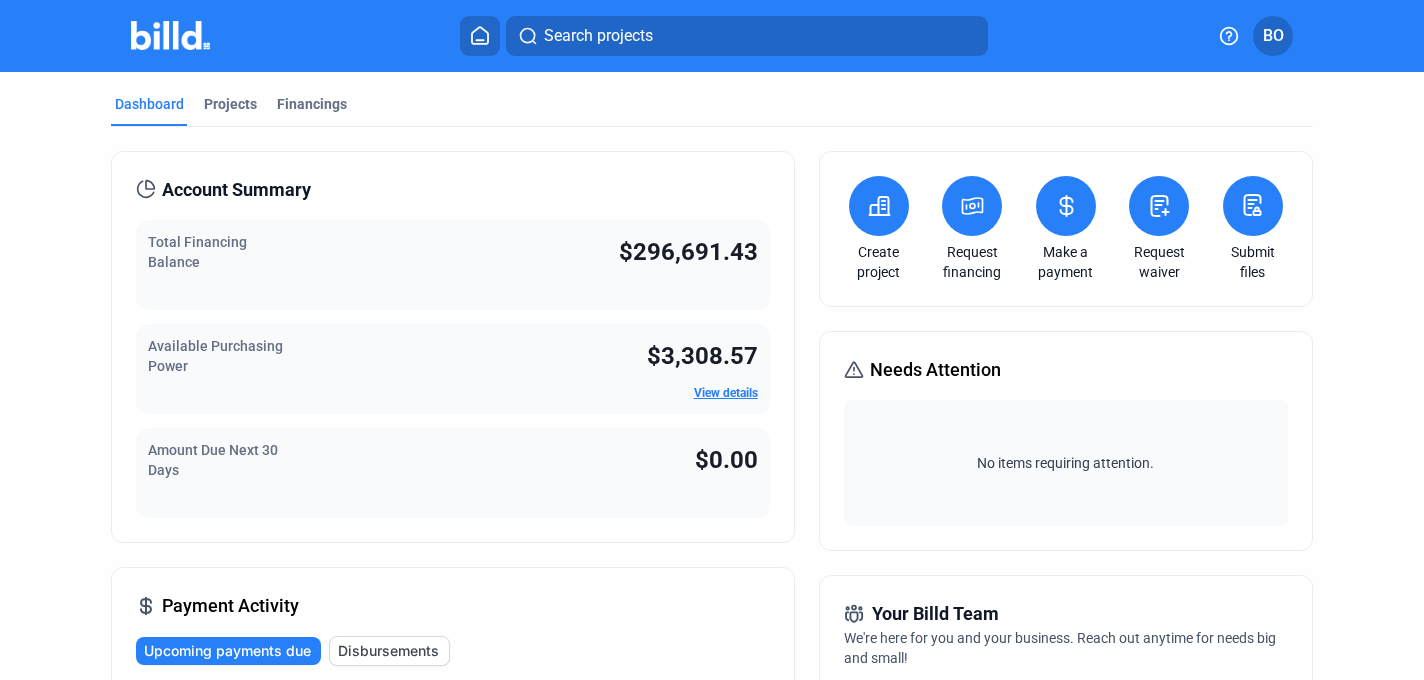 click on "View details" at bounding box center (726, 393) 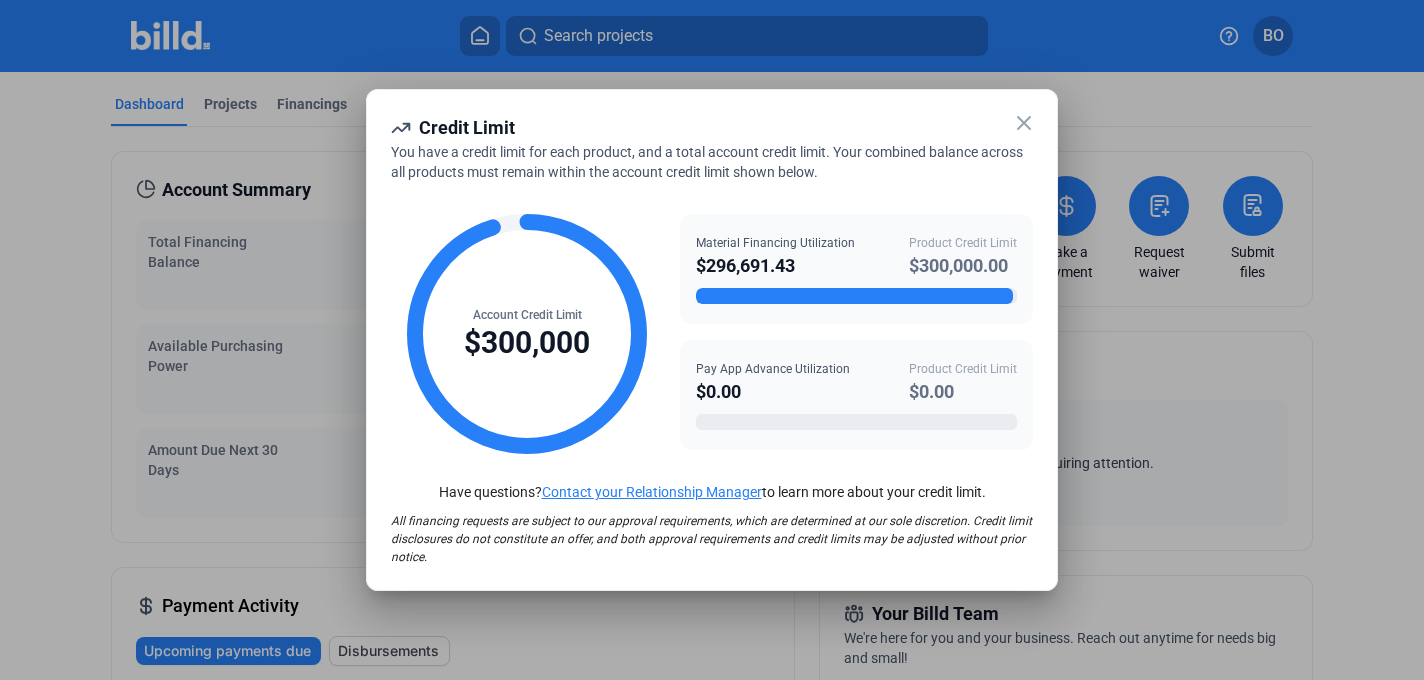 click 